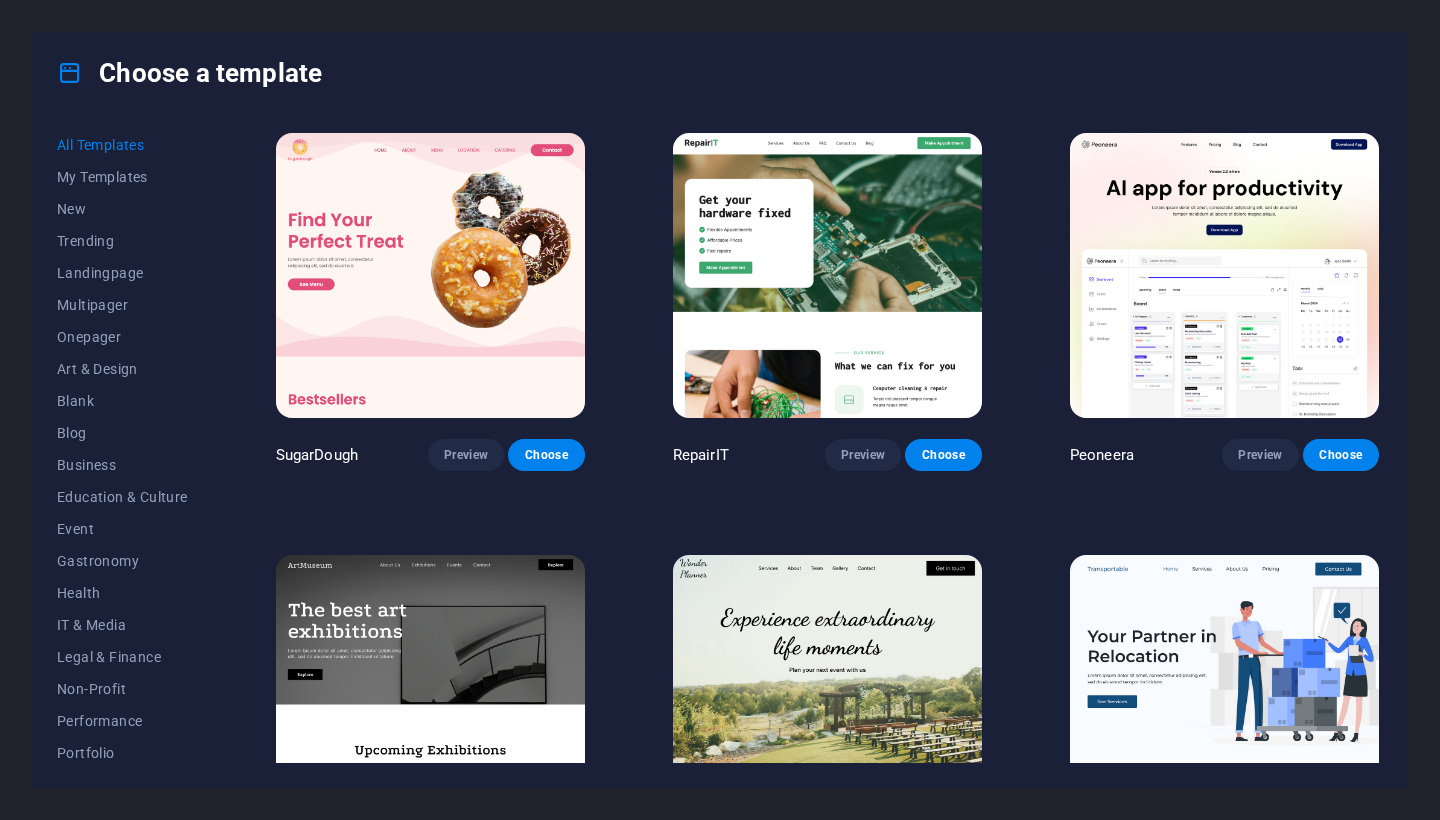 scroll, scrollTop: 0, scrollLeft: 0, axis: both 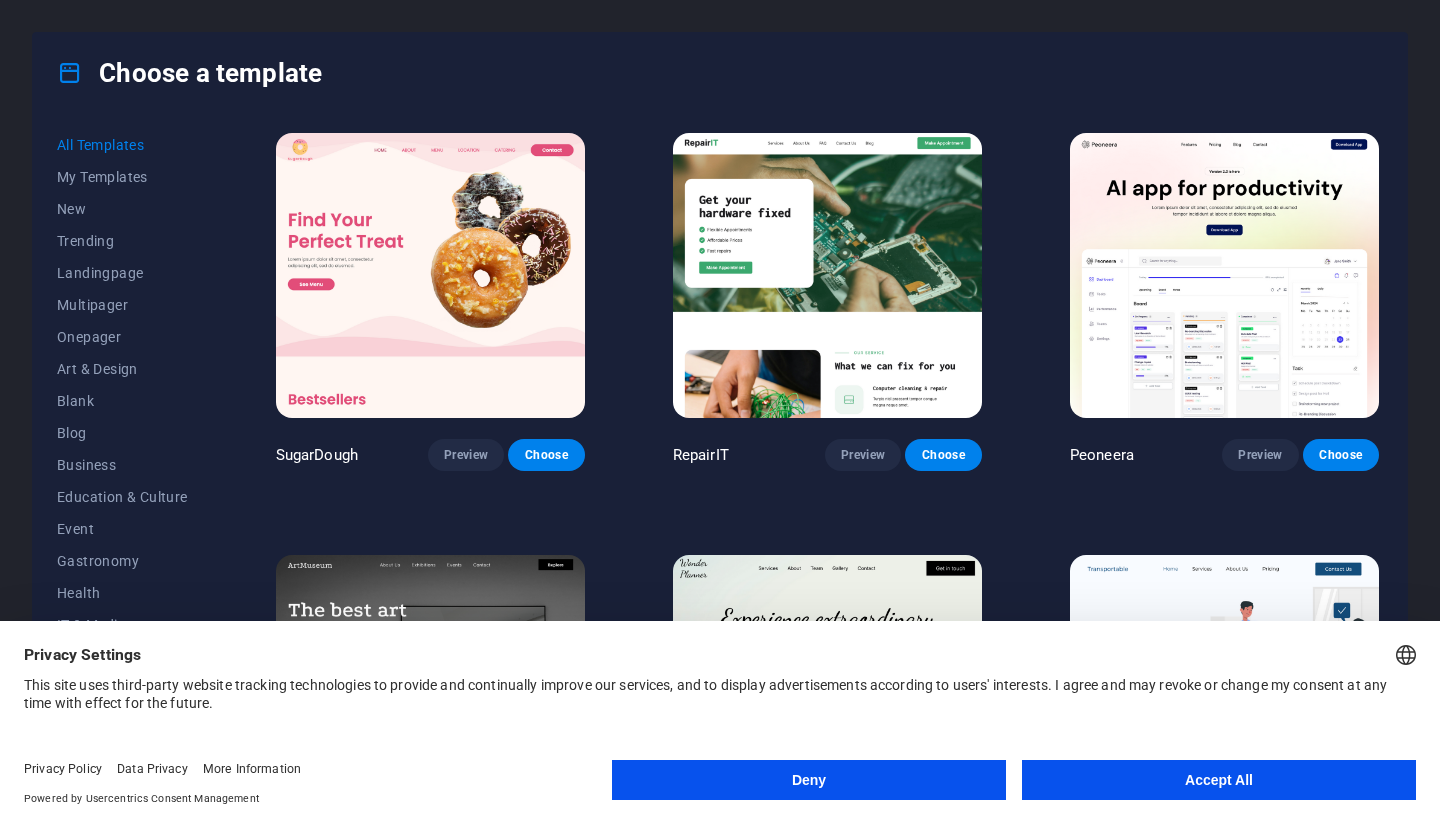 click on "Accept All" at bounding box center [1219, 780] 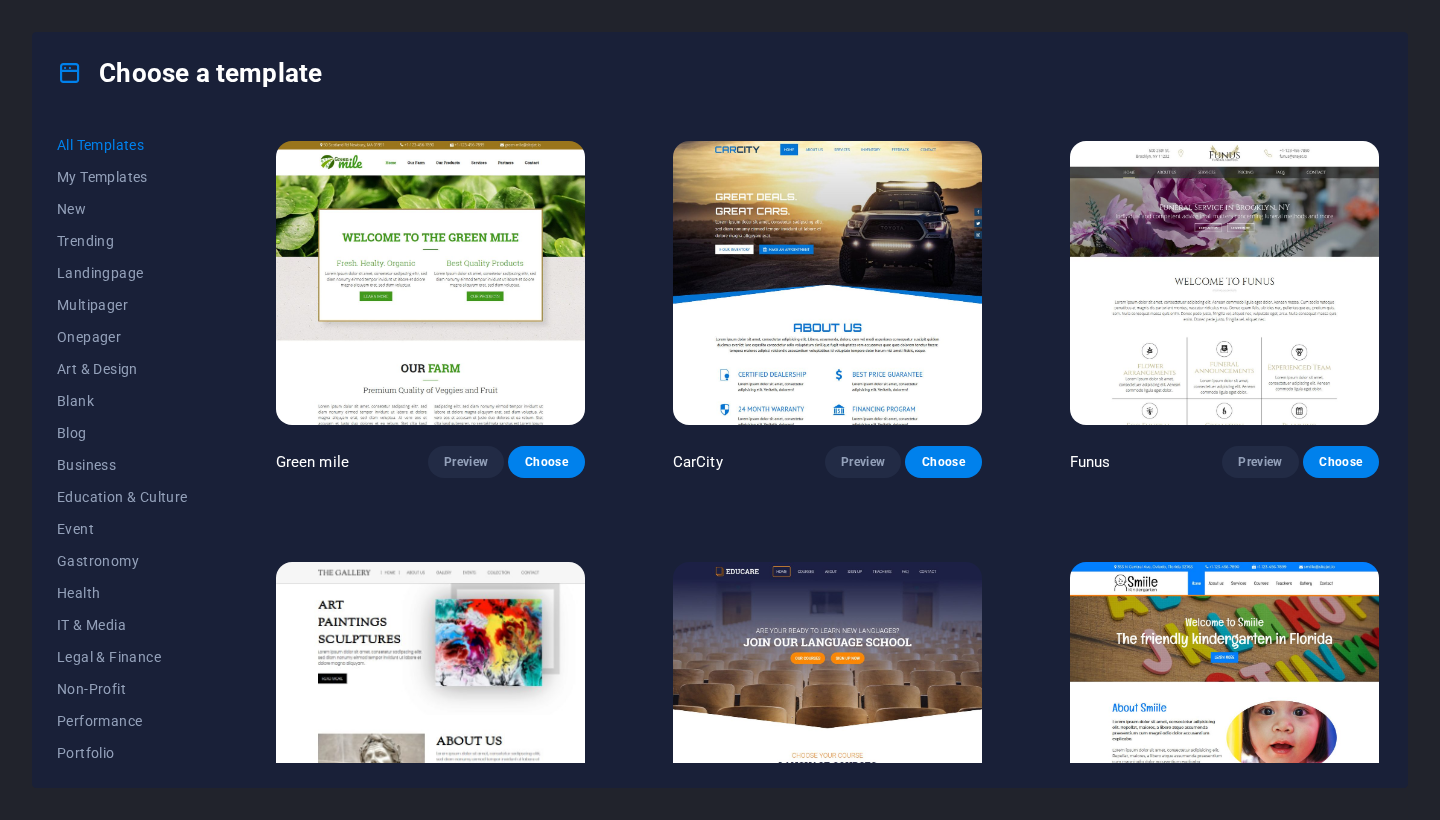 scroll, scrollTop: 12237, scrollLeft: 0, axis: vertical 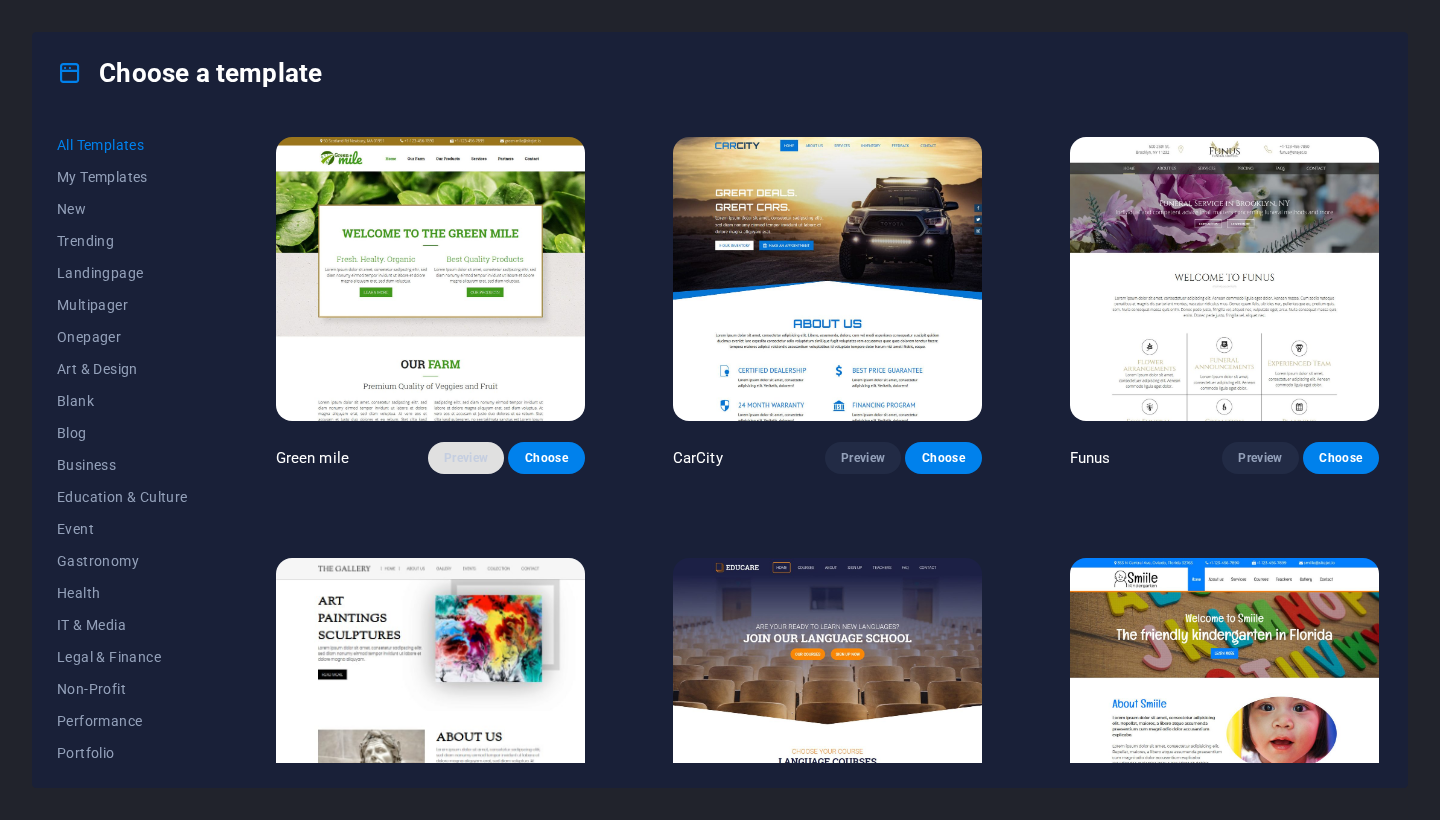 click on "Preview" at bounding box center [466, 458] 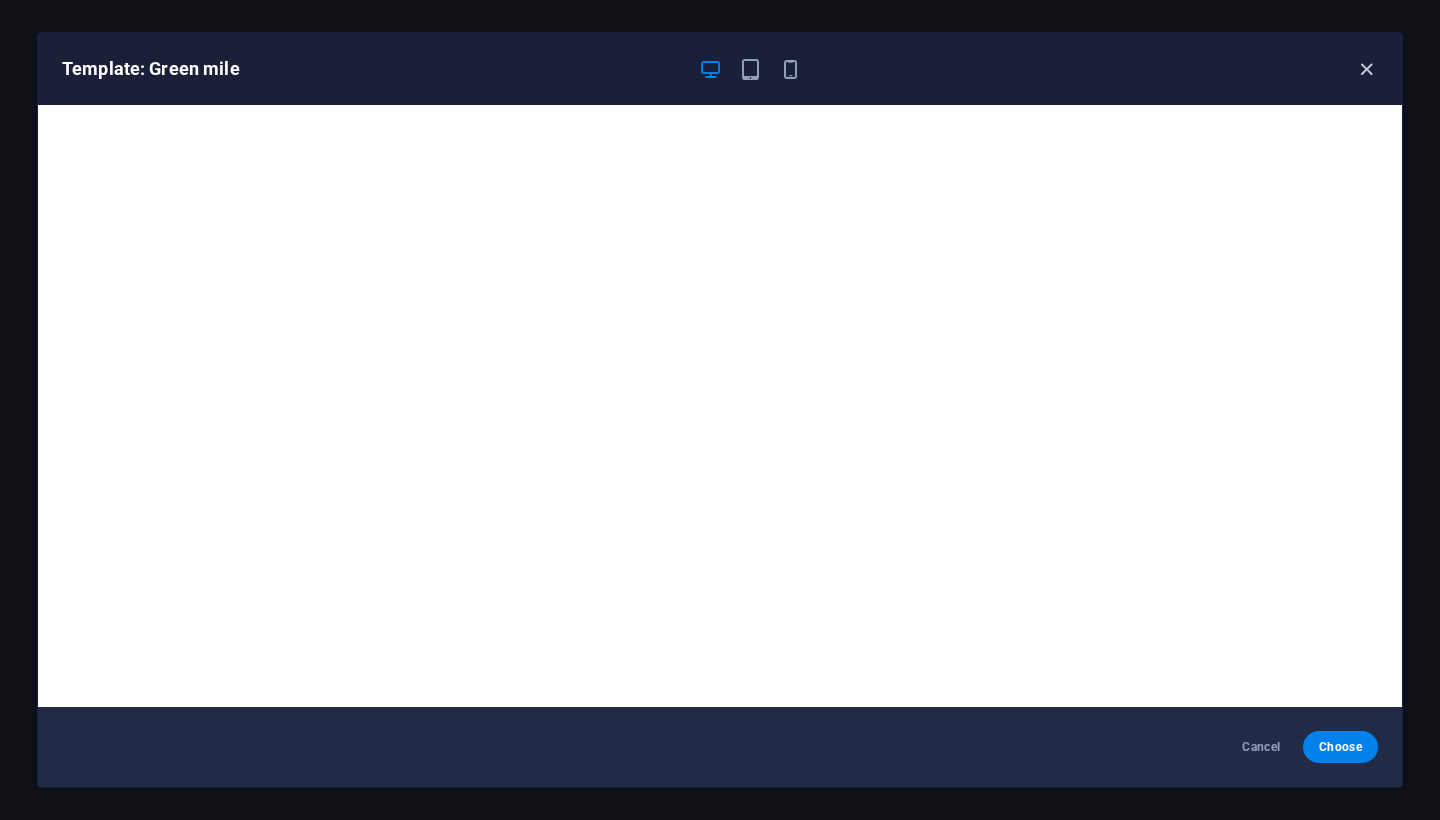 click at bounding box center [1366, 69] 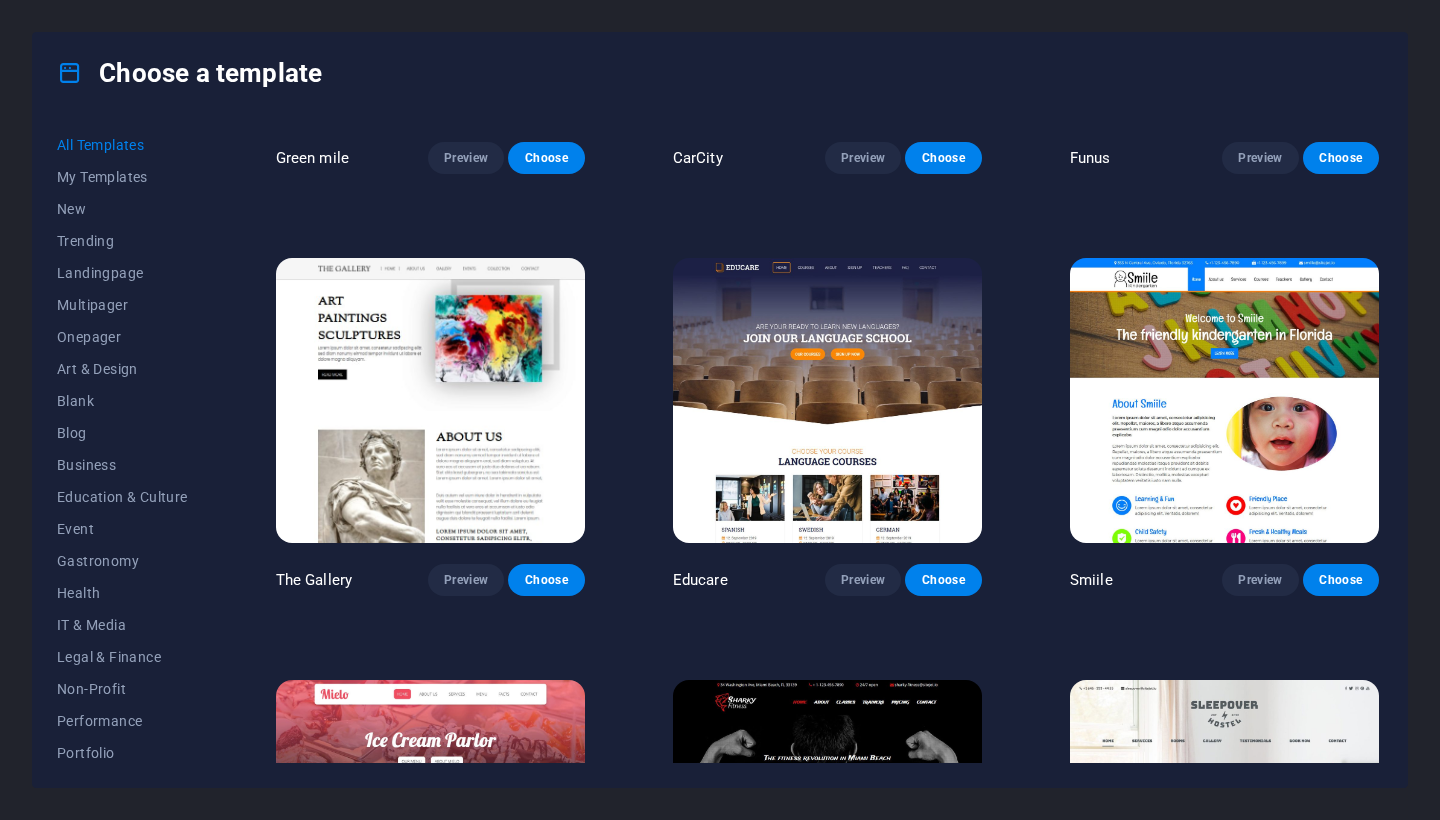 scroll, scrollTop: 12539, scrollLeft: 0, axis: vertical 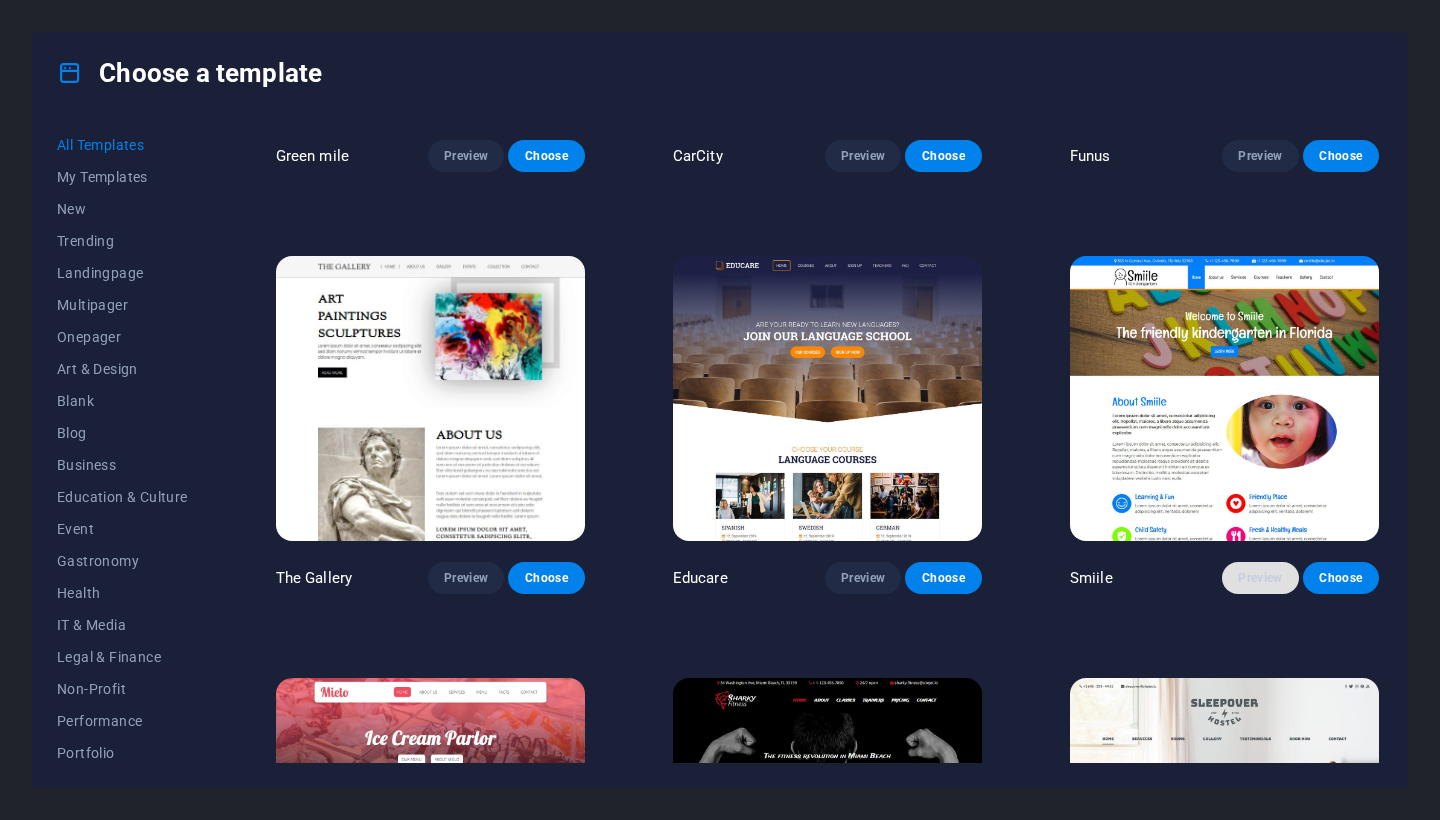 click on "Preview" at bounding box center [1260, 578] 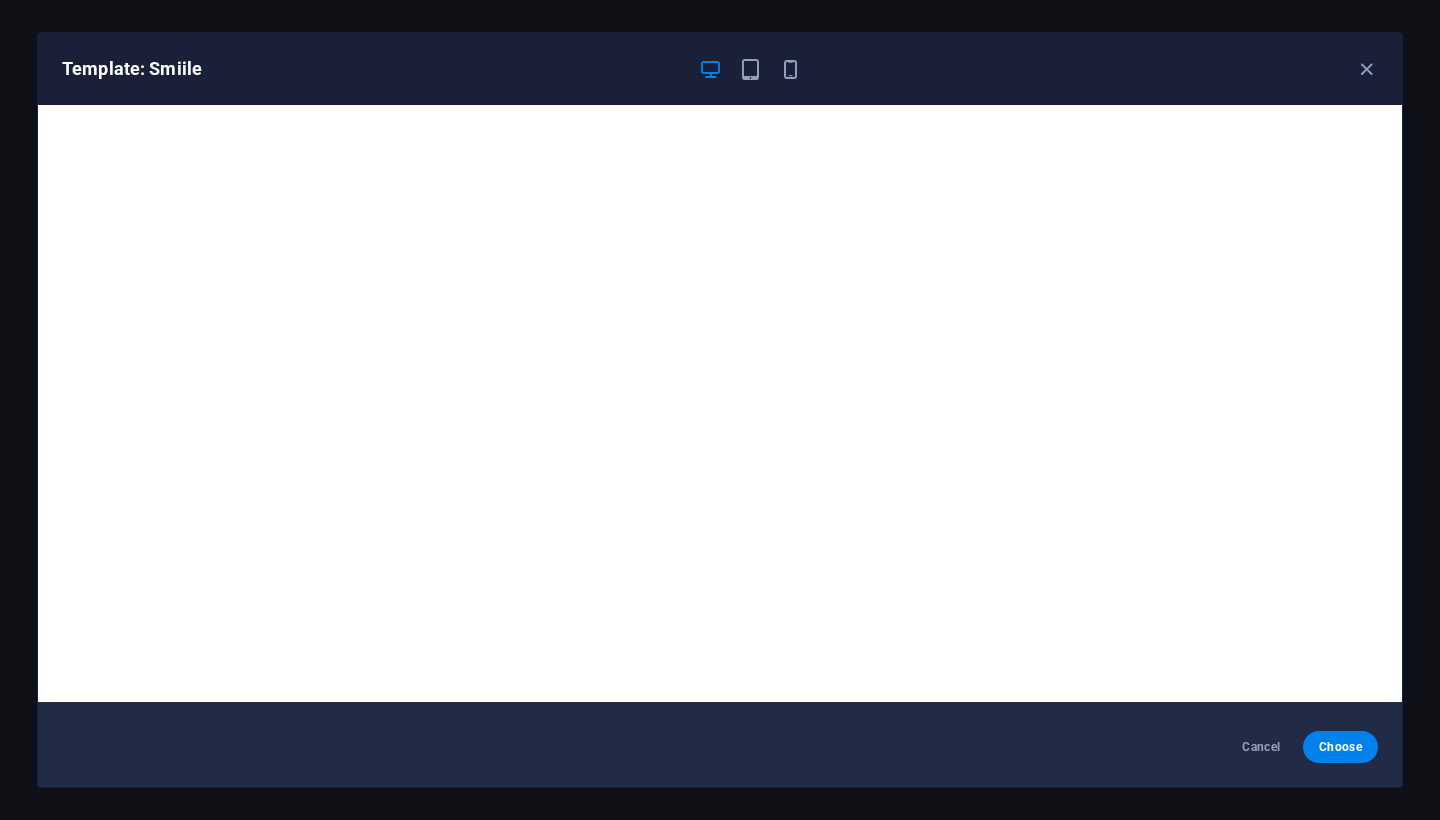 scroll, scrollTop: 5, scrollLeft: 0, axis: vertical 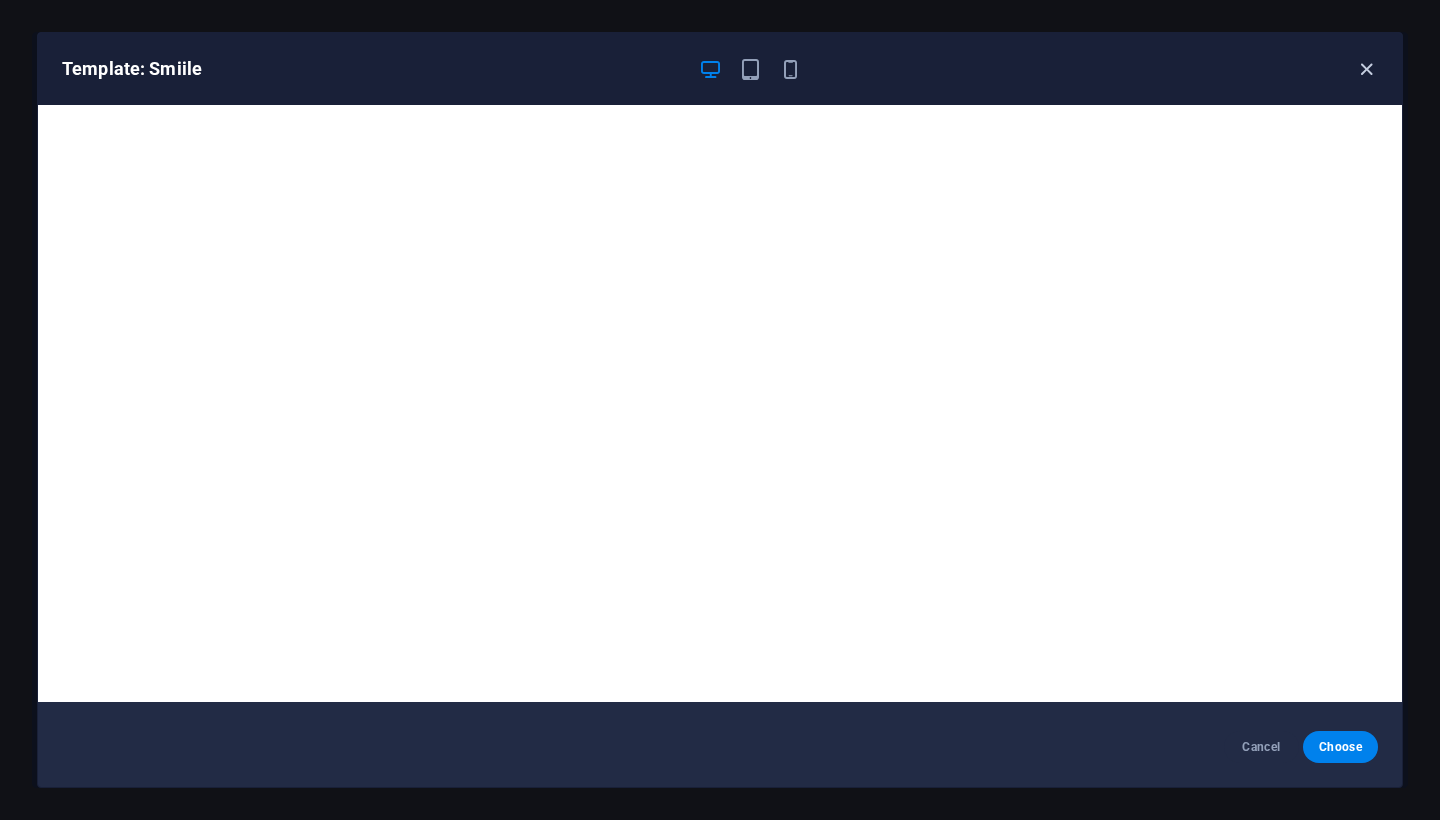 click at bounding box center [1366, 69] 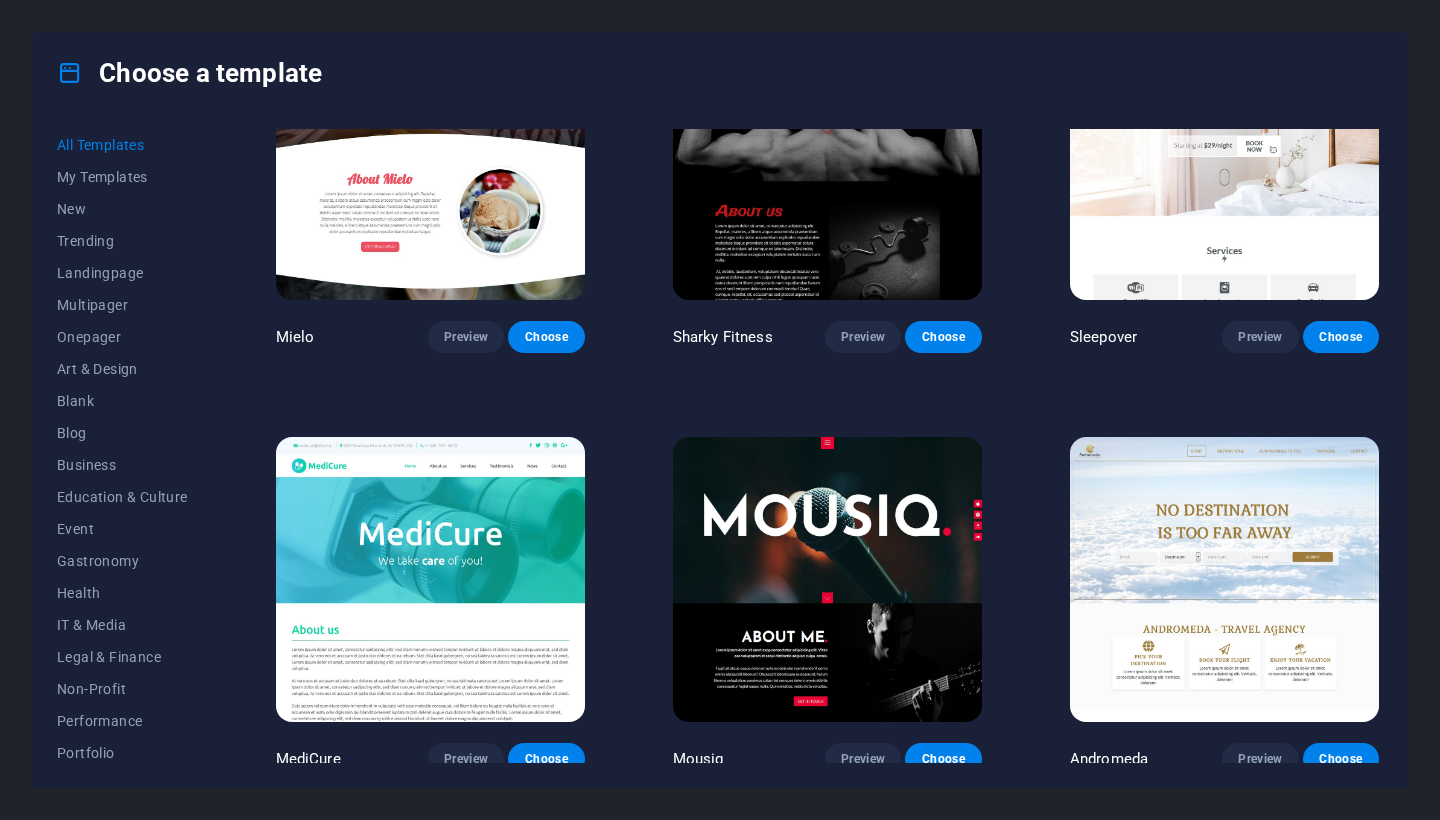 scroll, scrollTop: 13207, scrollLeft: 0, axis: vertical 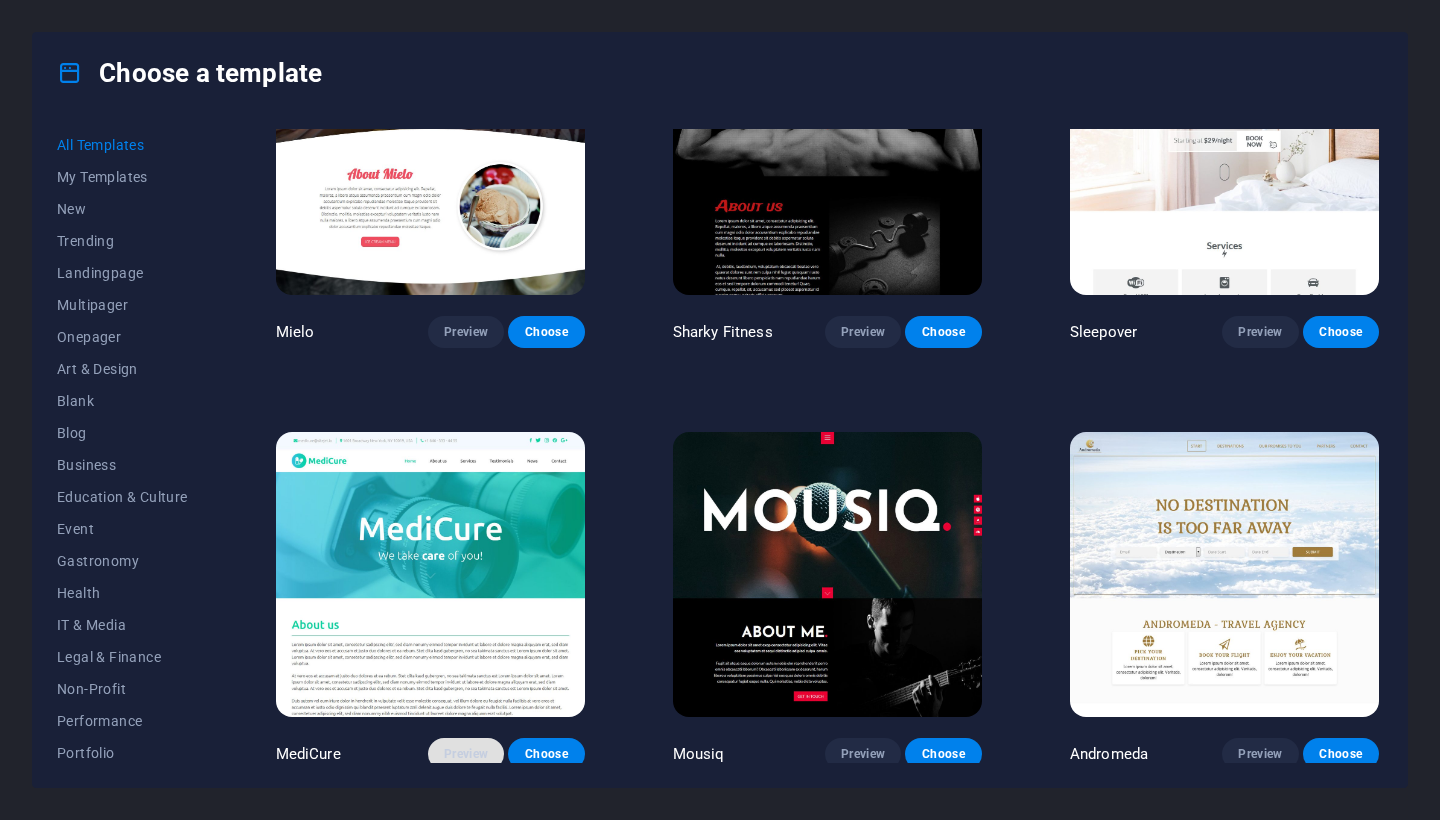 click on "Preview" at bounding box center [466, 754] 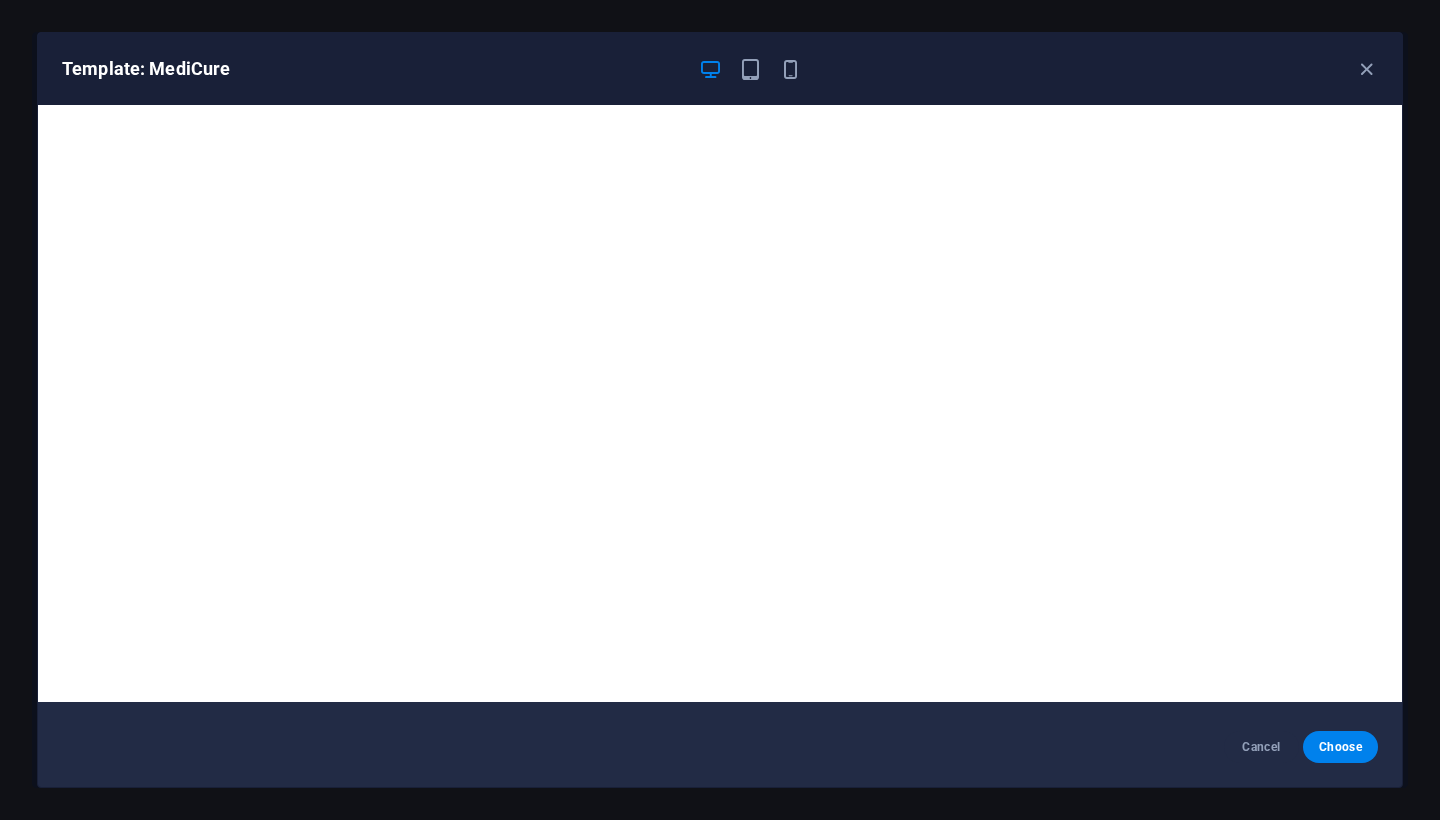 scroll, scrollTop: 5, scrollLeft: 0, axis: vertical 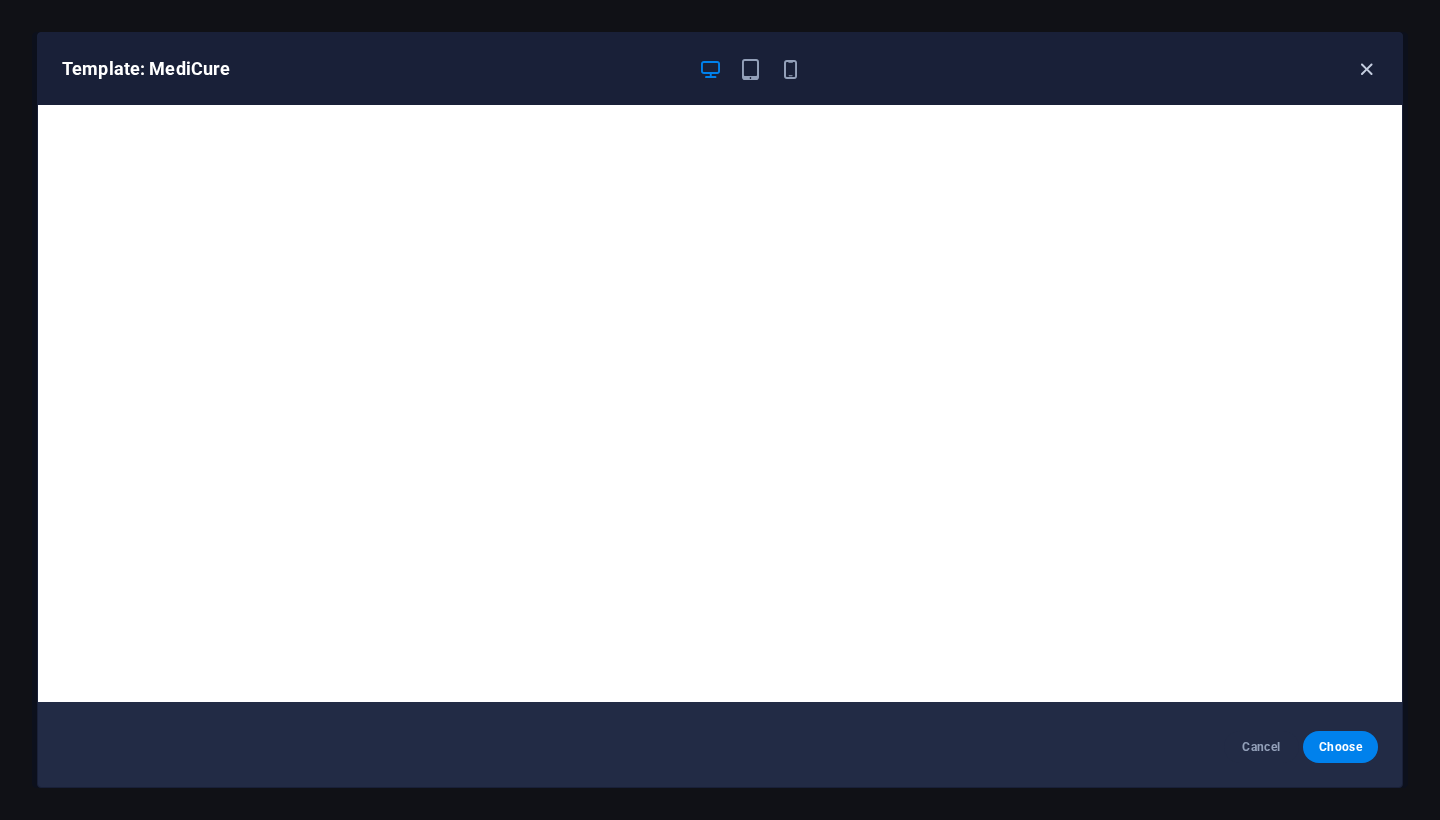 click at bounding box center [1366, 69] 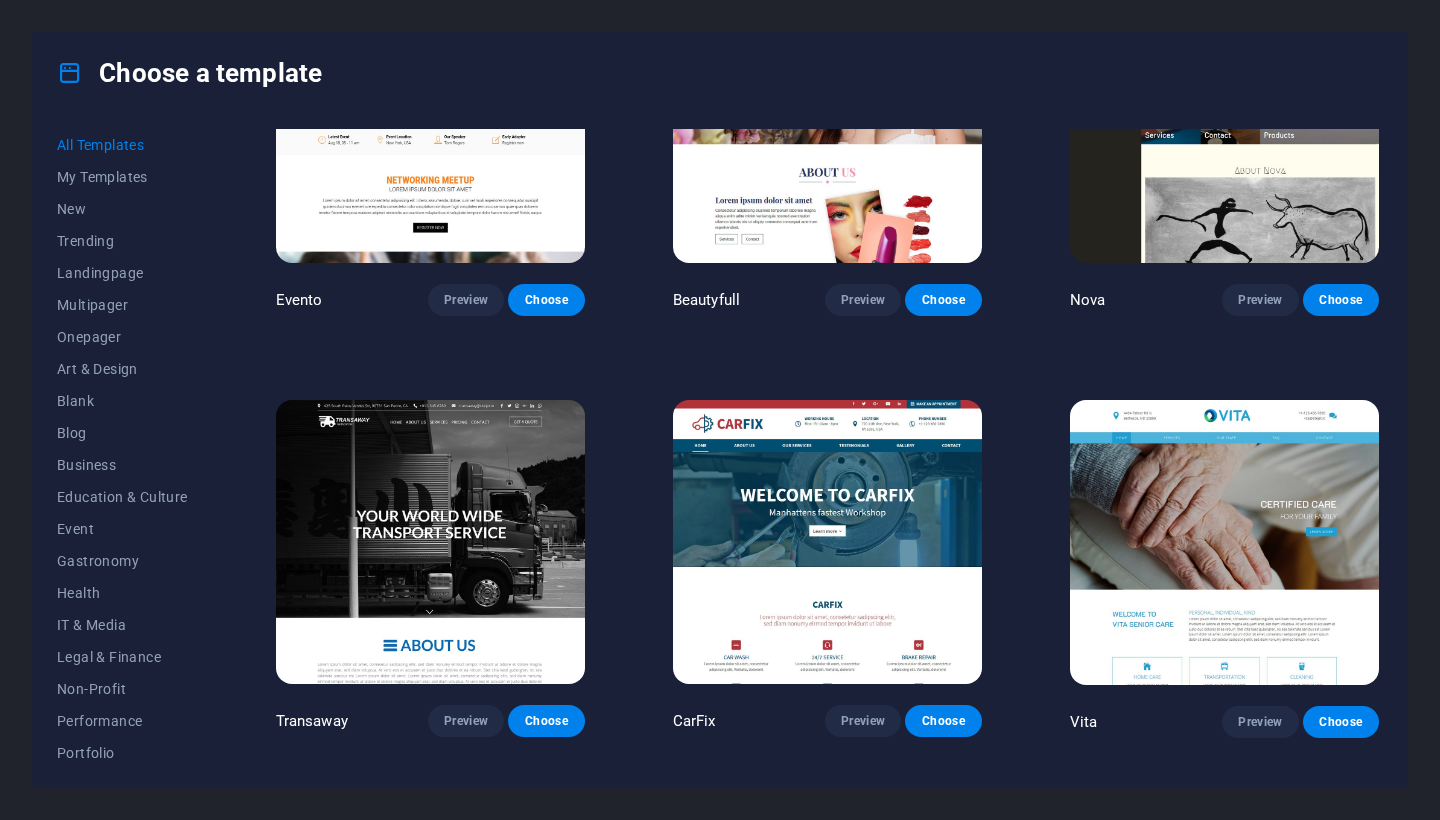 scroll, scrollTop: 16167, scrollLeft: 0, axis: vertical 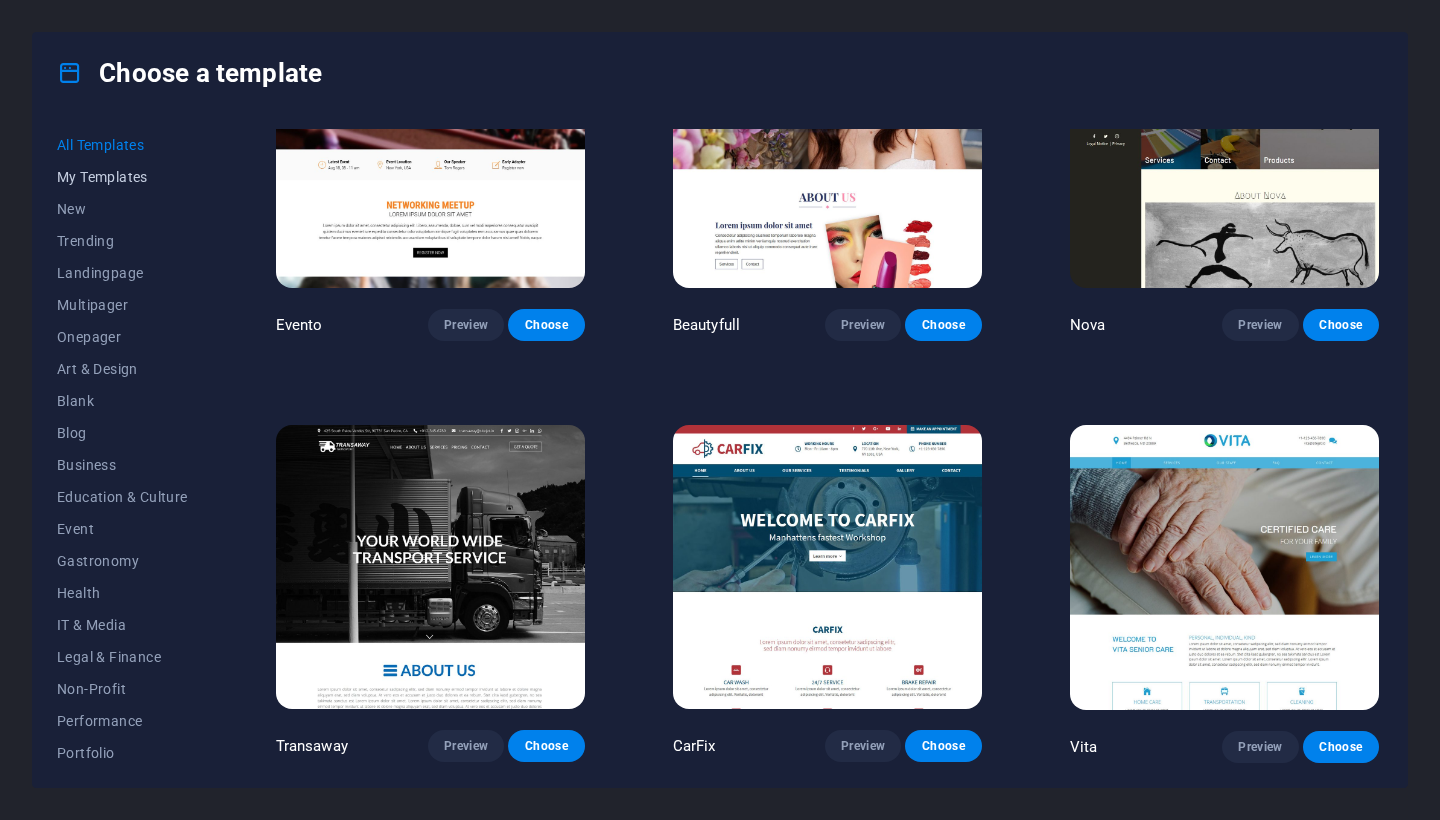 click on "My Templates" at bounding box center (122, 177) 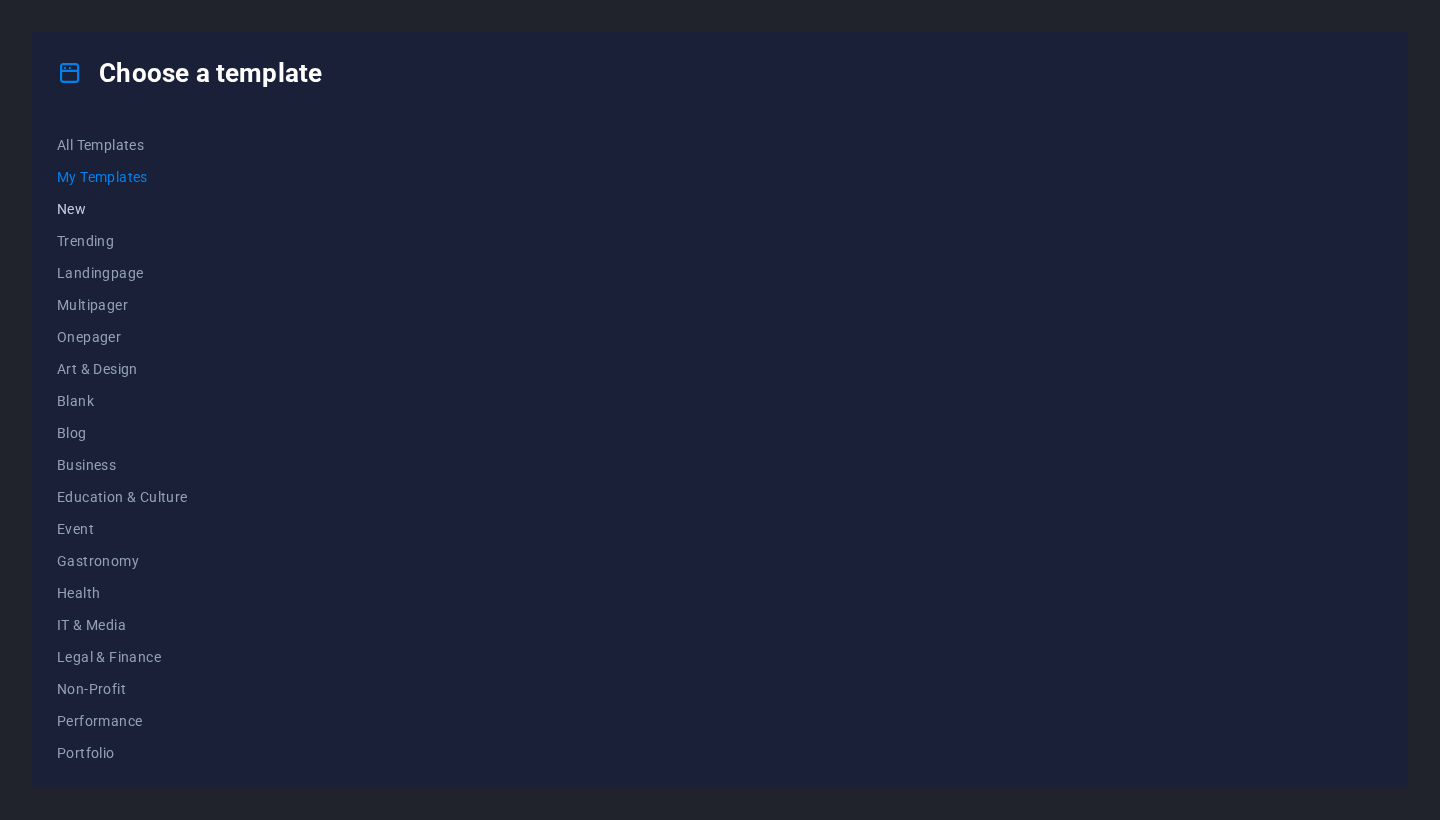 click on "New" at bounding box center (122, 209) 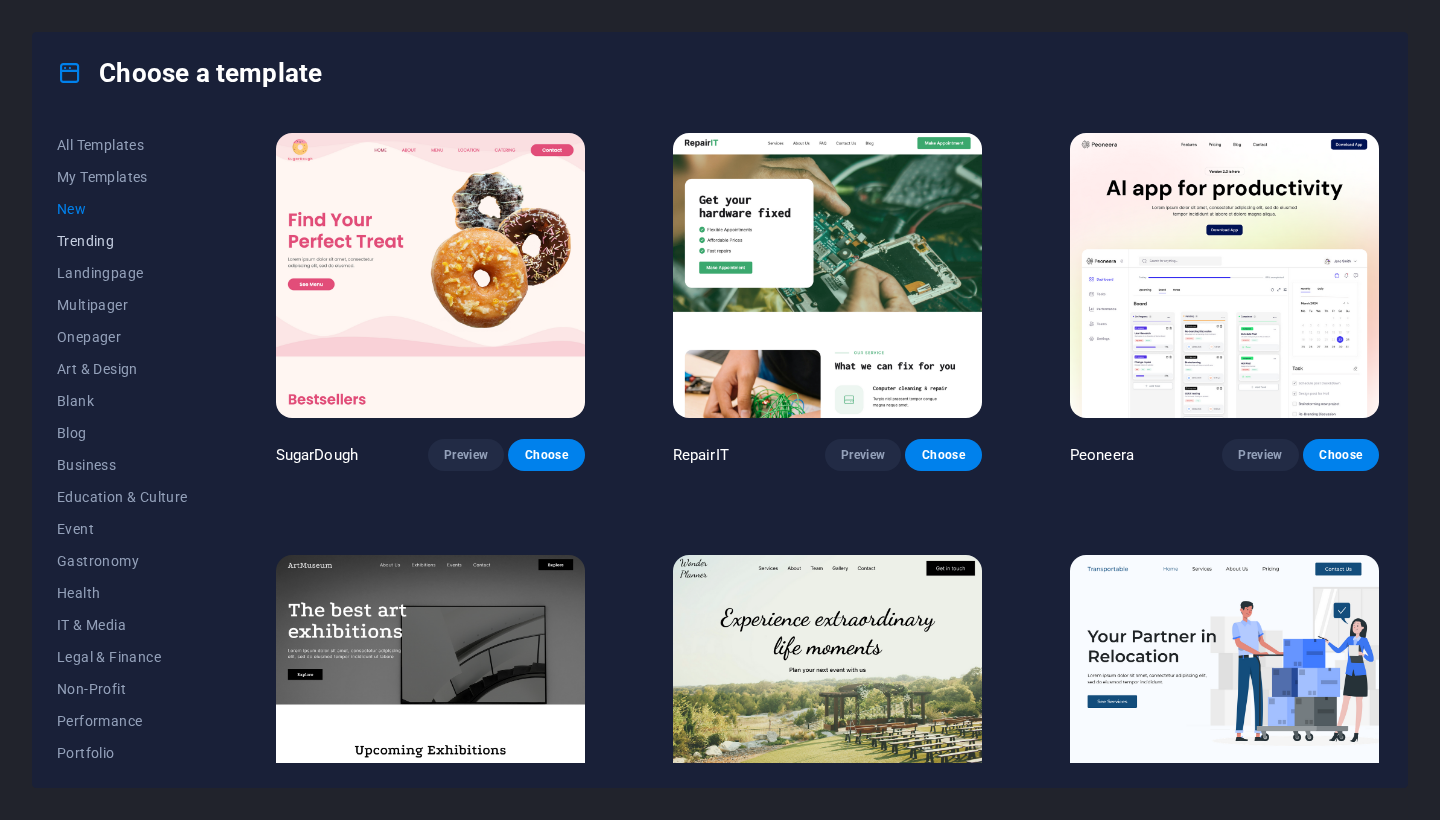 click on "Trending" at bounding box center [122, 241] 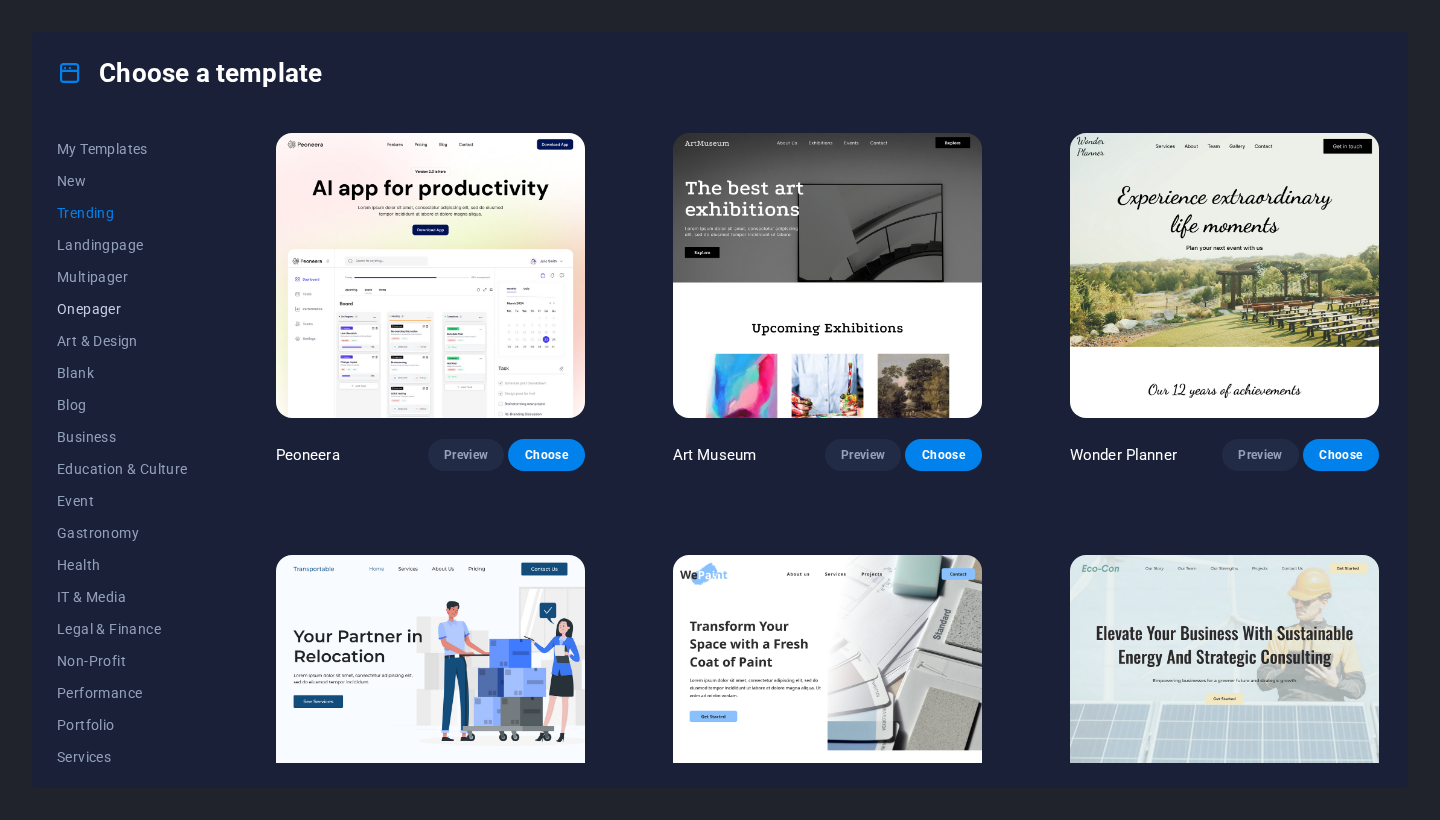 scroll, scrollTop: 30, scrollLeft: 0, axis: vertical 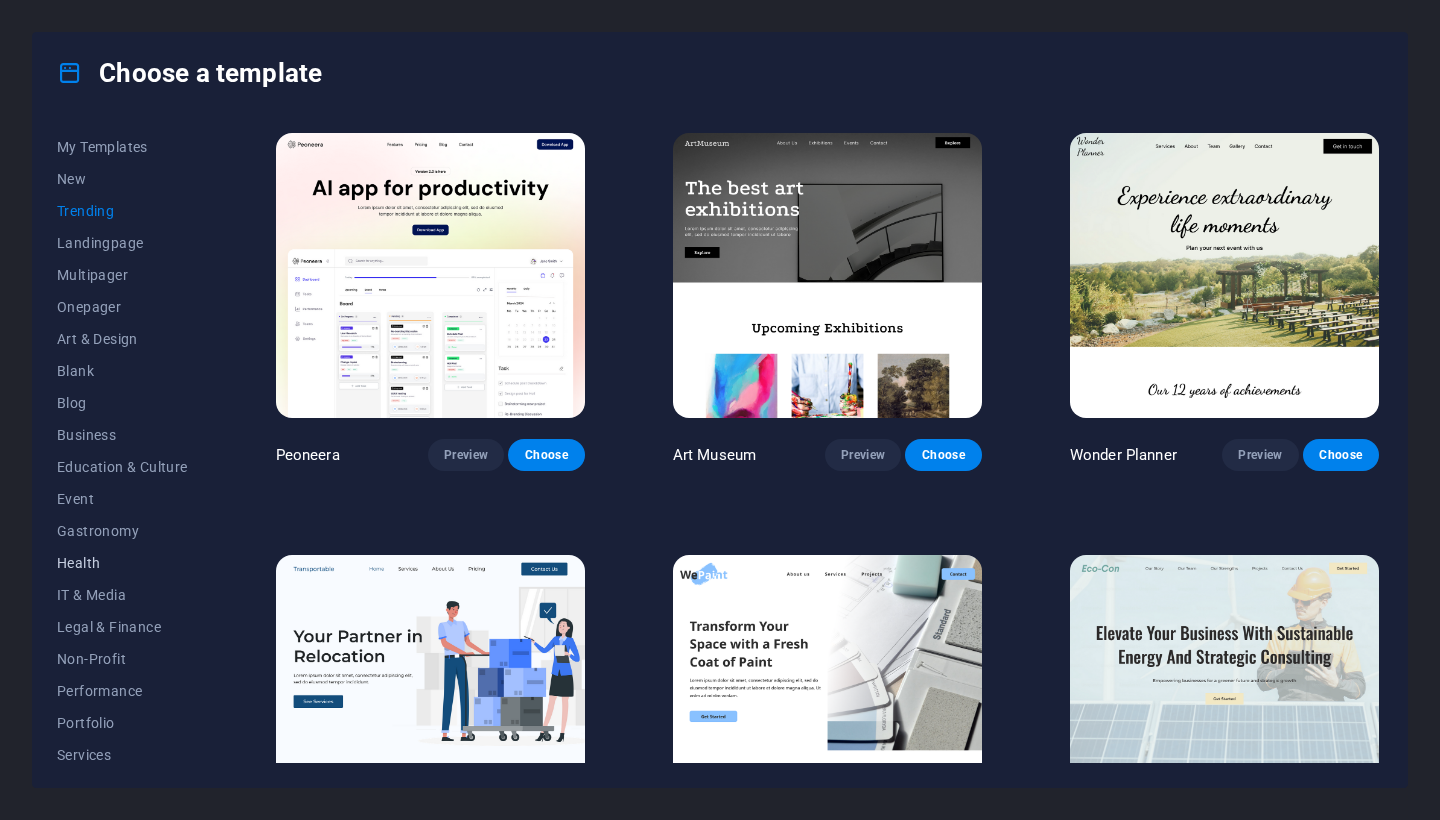 click on "Health" at bounding box center (122, 563) 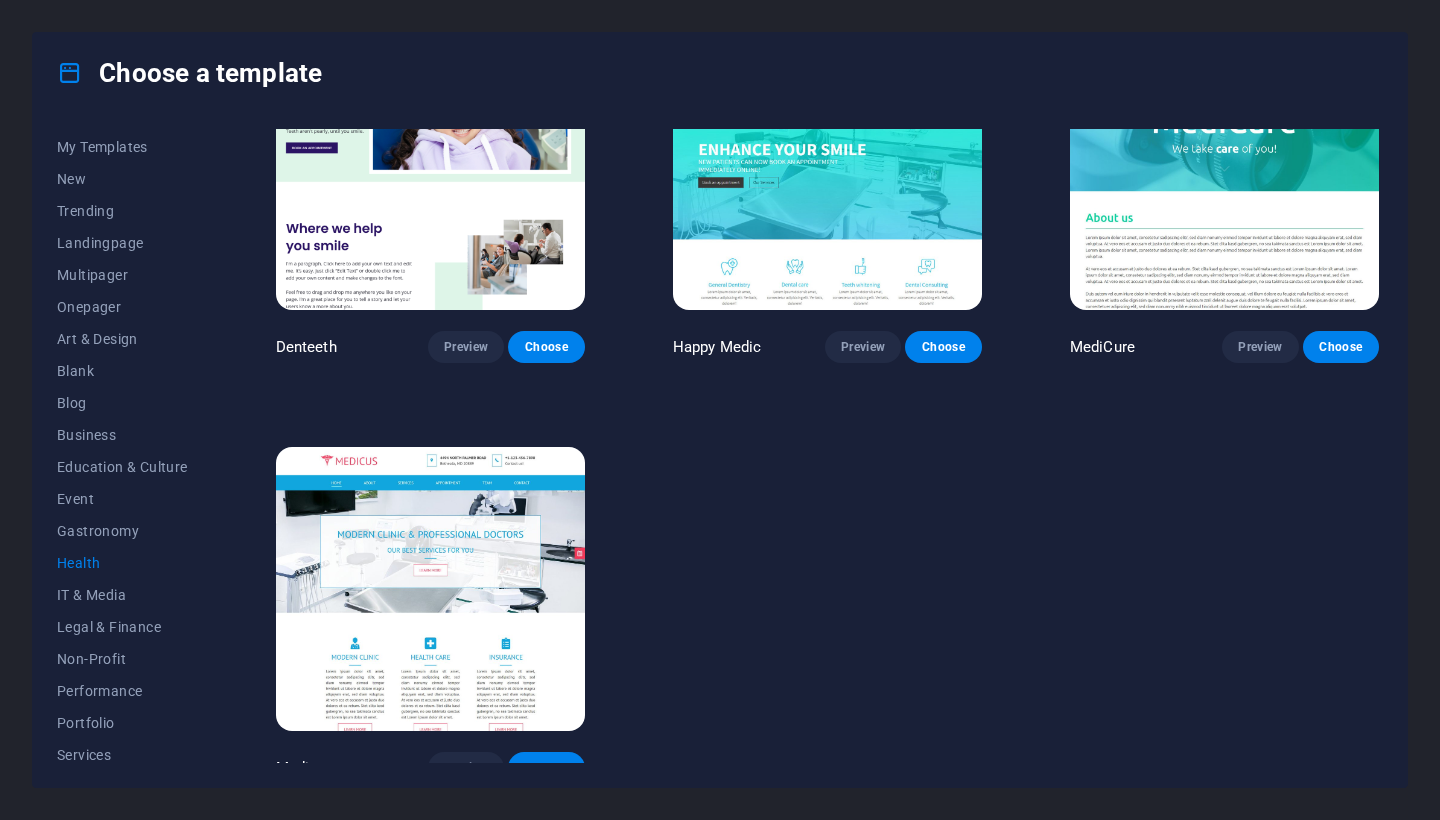 scroll, scrollTop: 532, scrollLeft: 0, axis: vertical 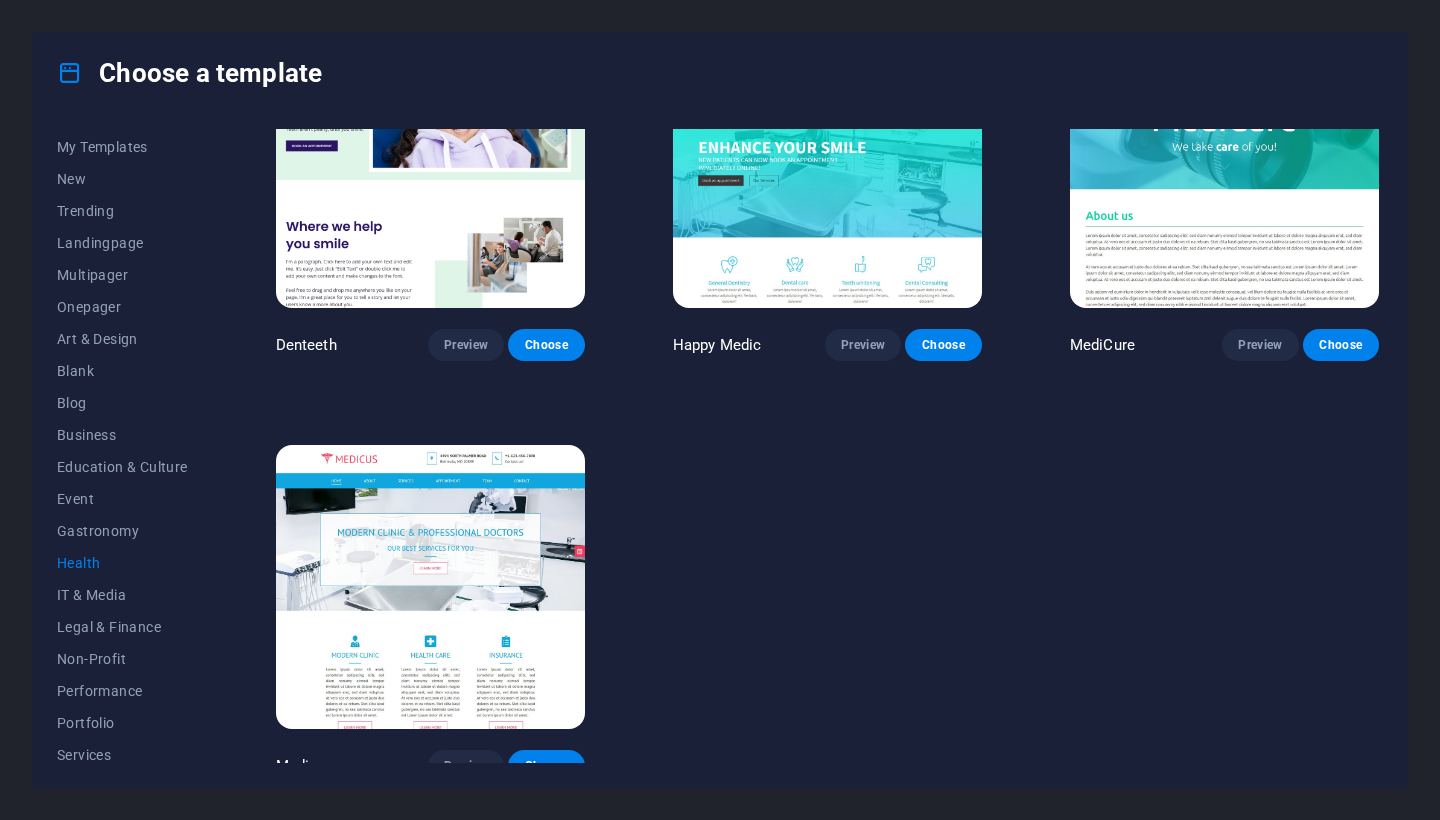 click at bounding box center (430, 587) 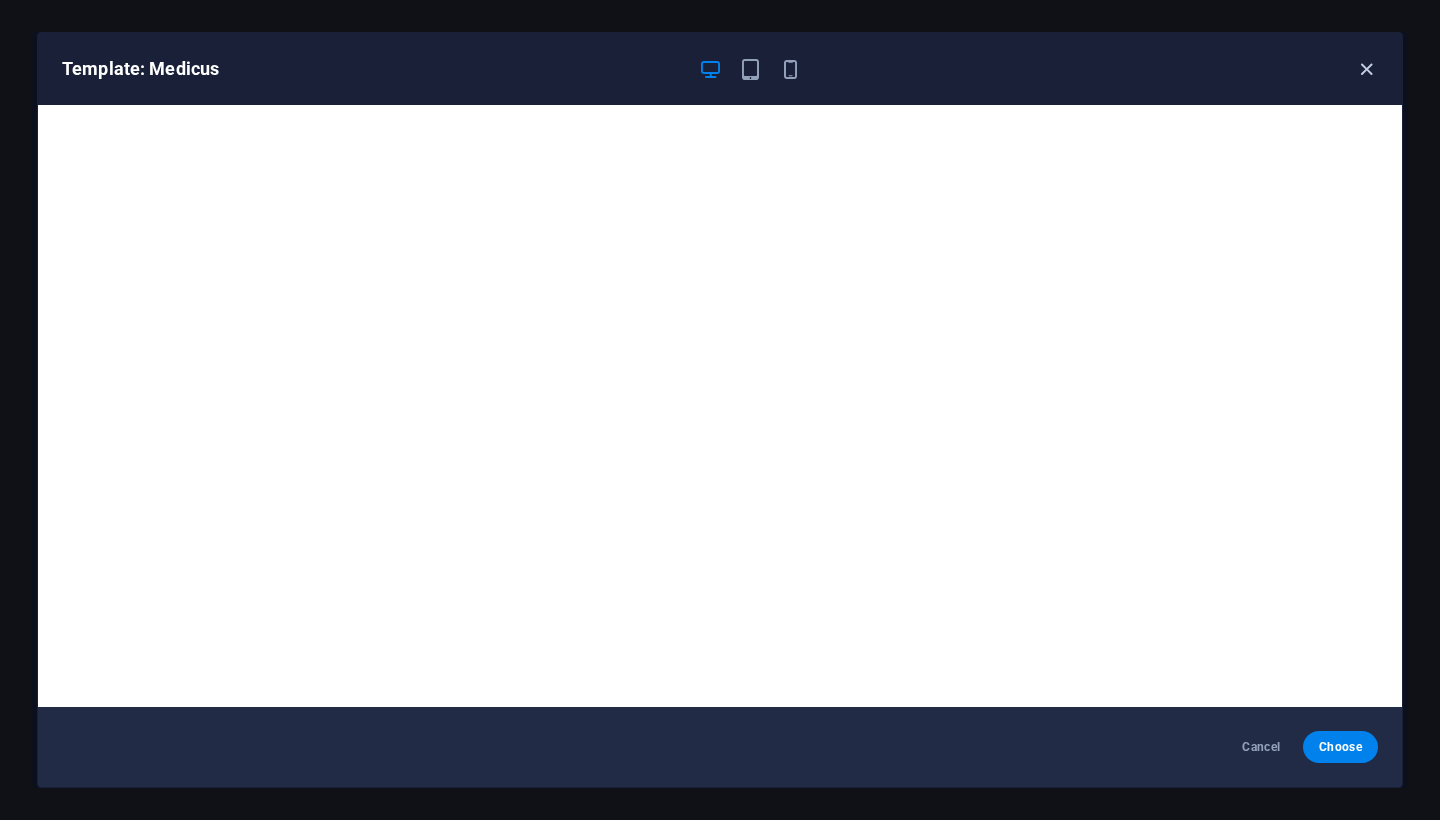 click at bounding box center [1366, 69] 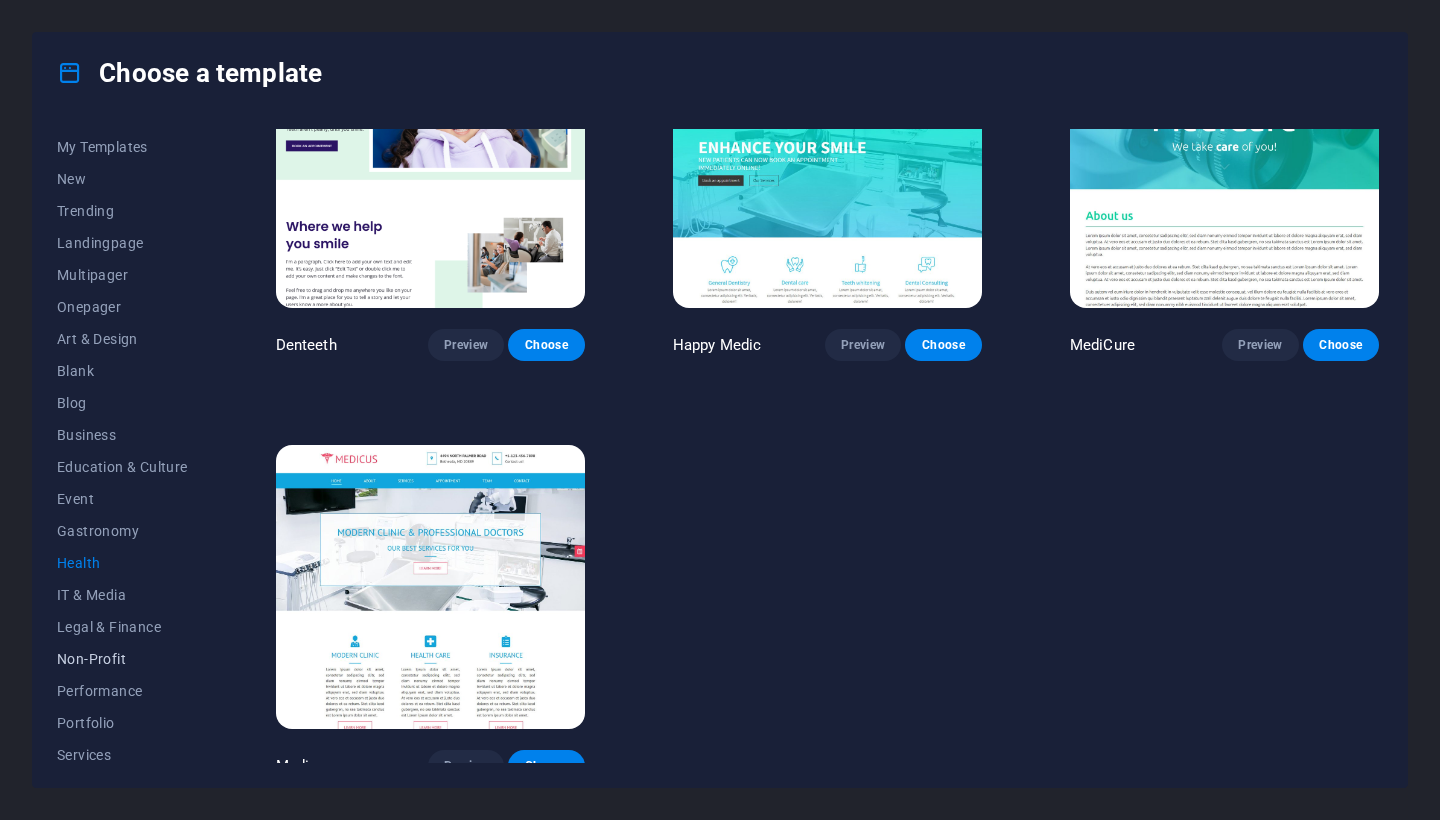 click on "Non-Profit" at bounding box center (122, 659) 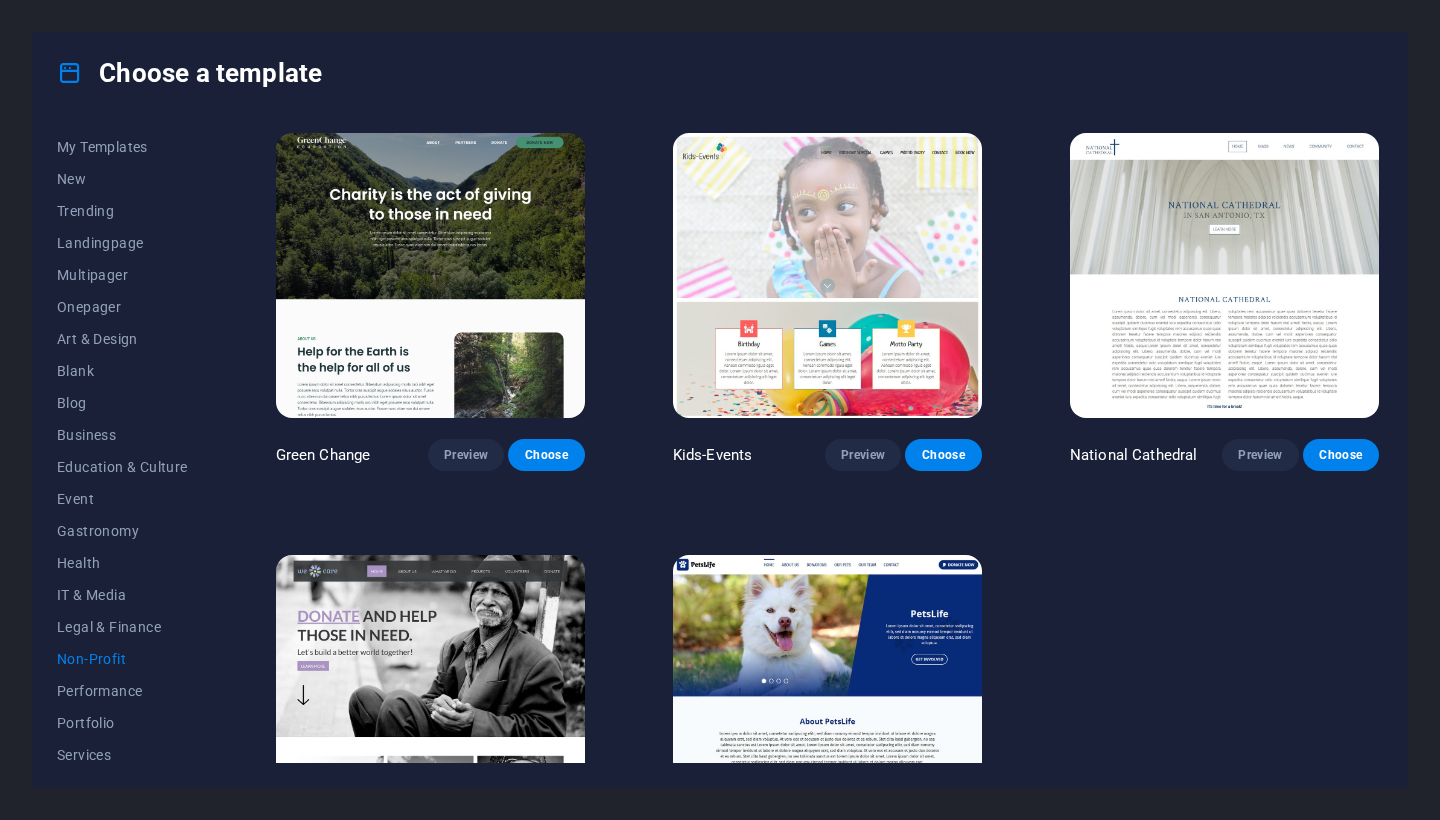 scroll, scrollTop: 0, scrollLeft: 0, axis: both 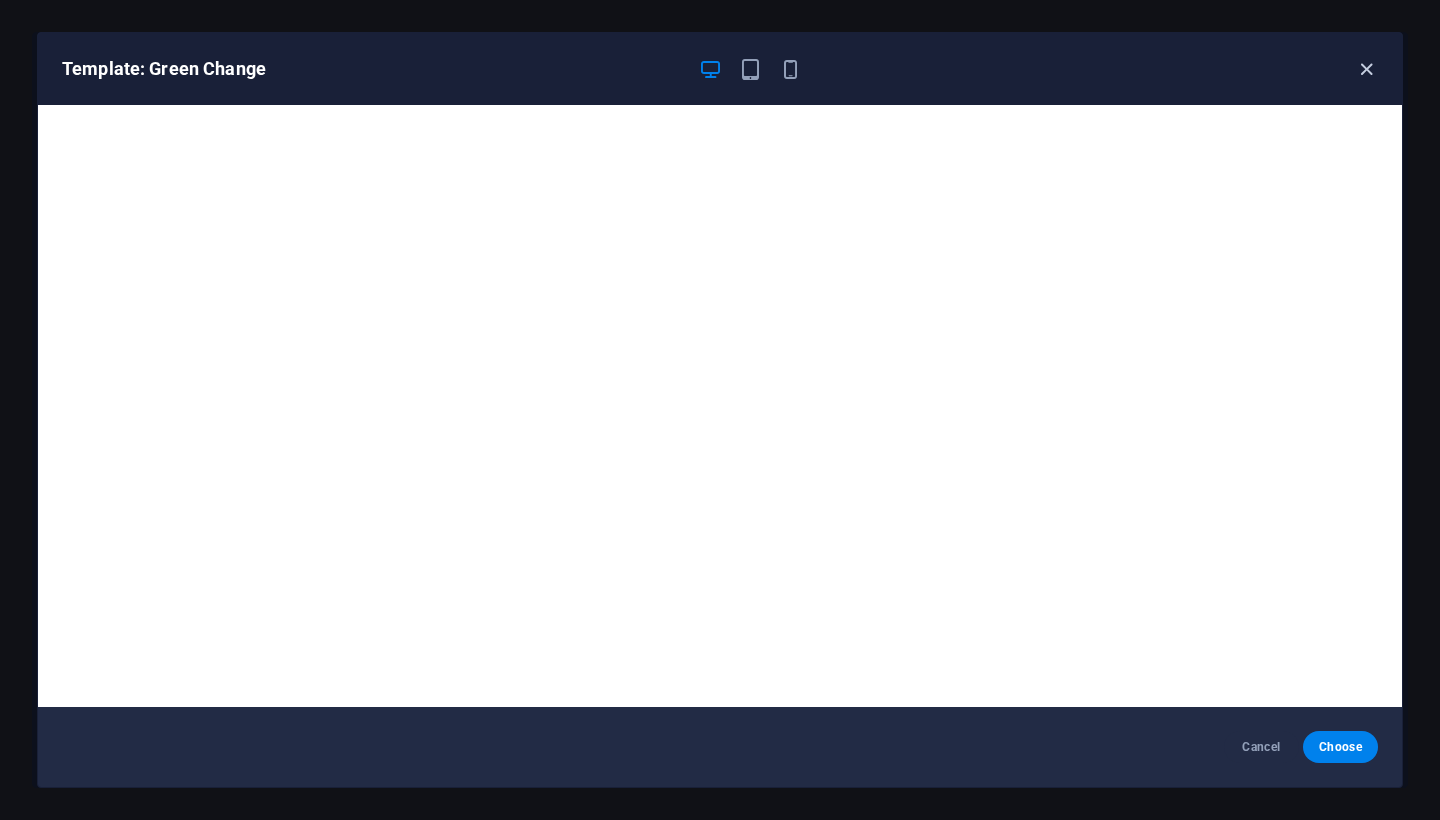 click at bounding box center (1366, 69) 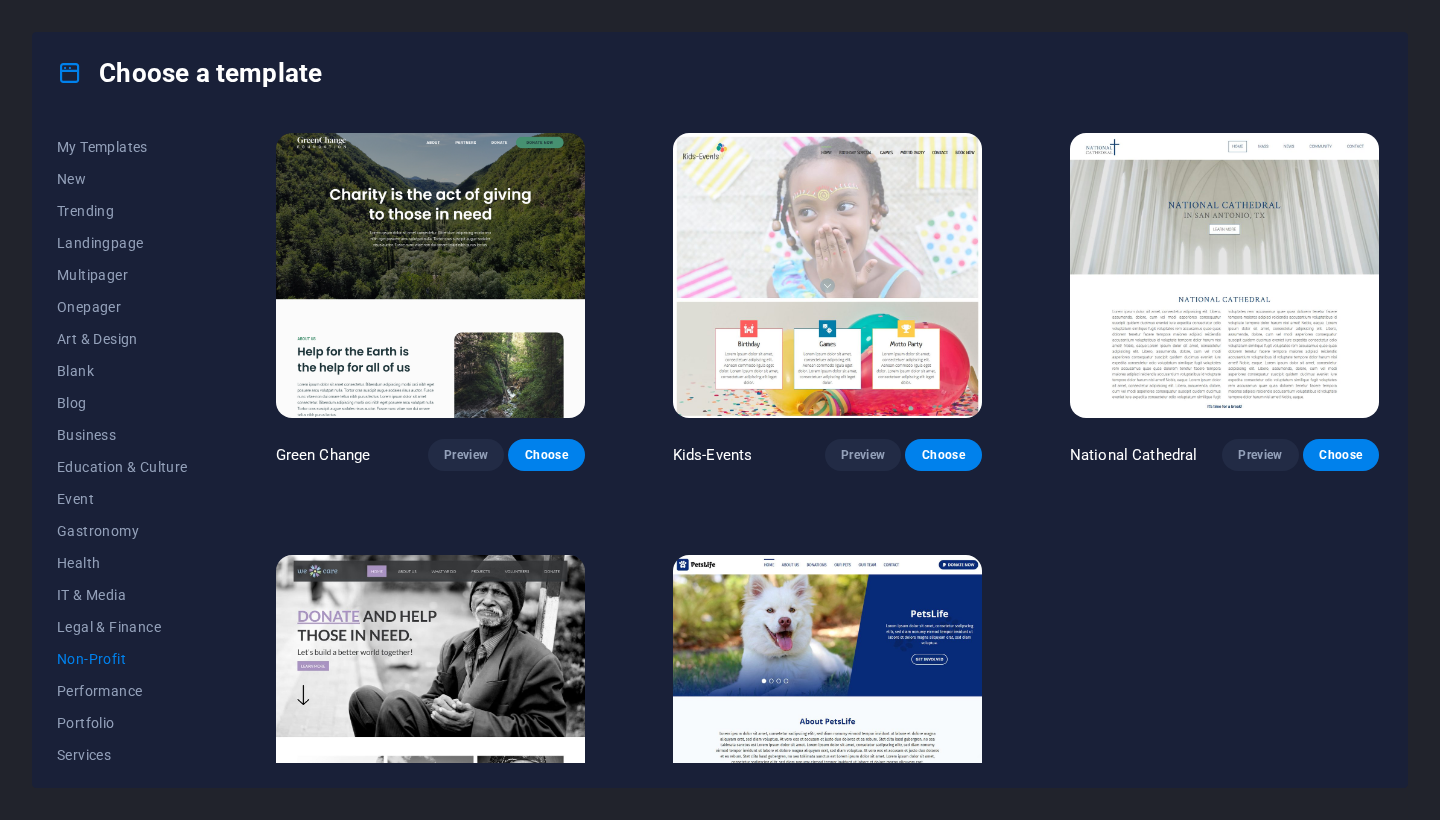 click at bounding box center [827, 275] 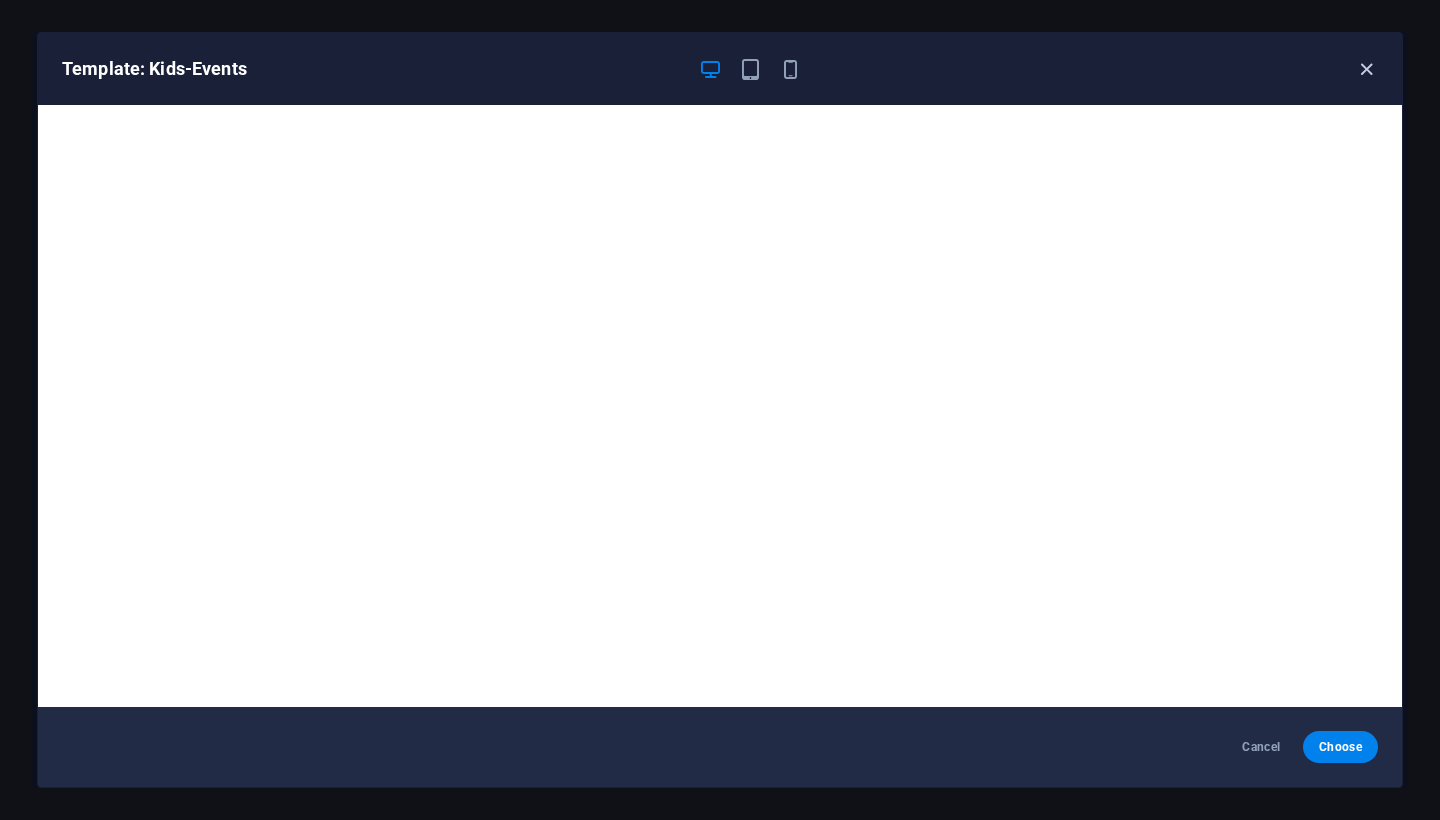 click at bounding box center (1366, 69) 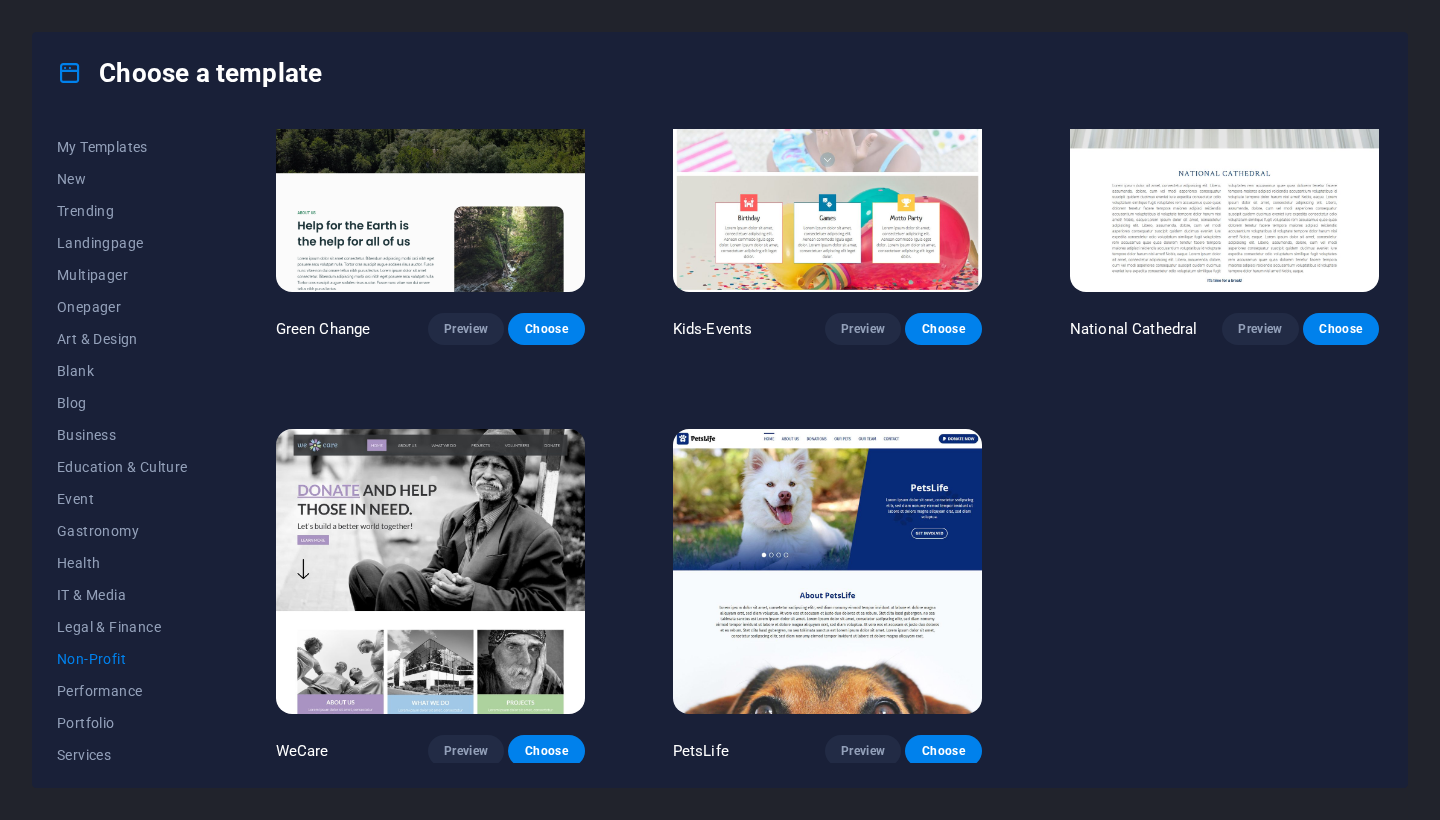scroll, scrollTop: 126, scrollLeft: 0, axis: vertical 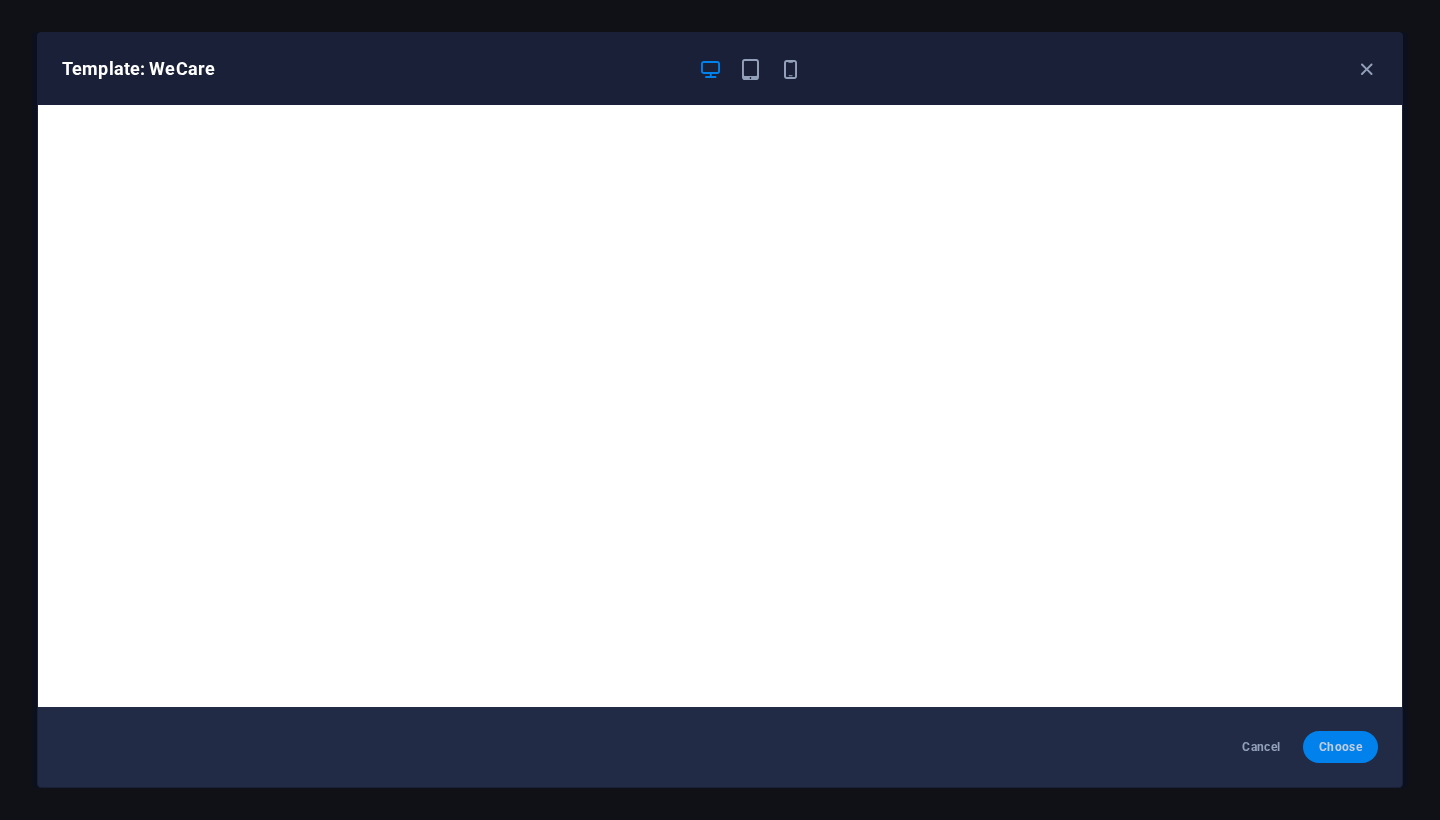 click on "Choose" at bounding box center (1340, 747) 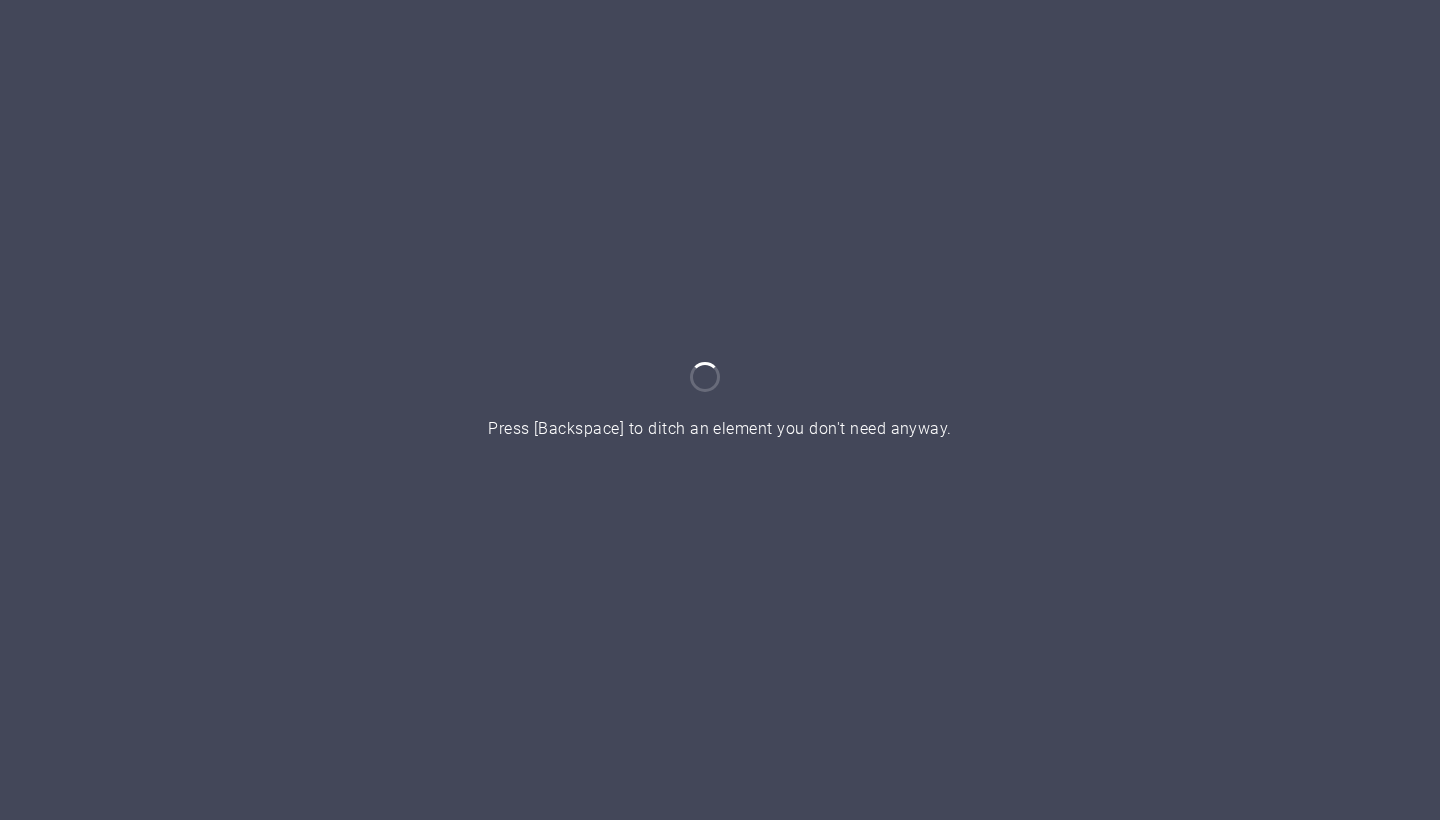 scroll, scrollTop: 0, scrollLeft: 0, axis: both 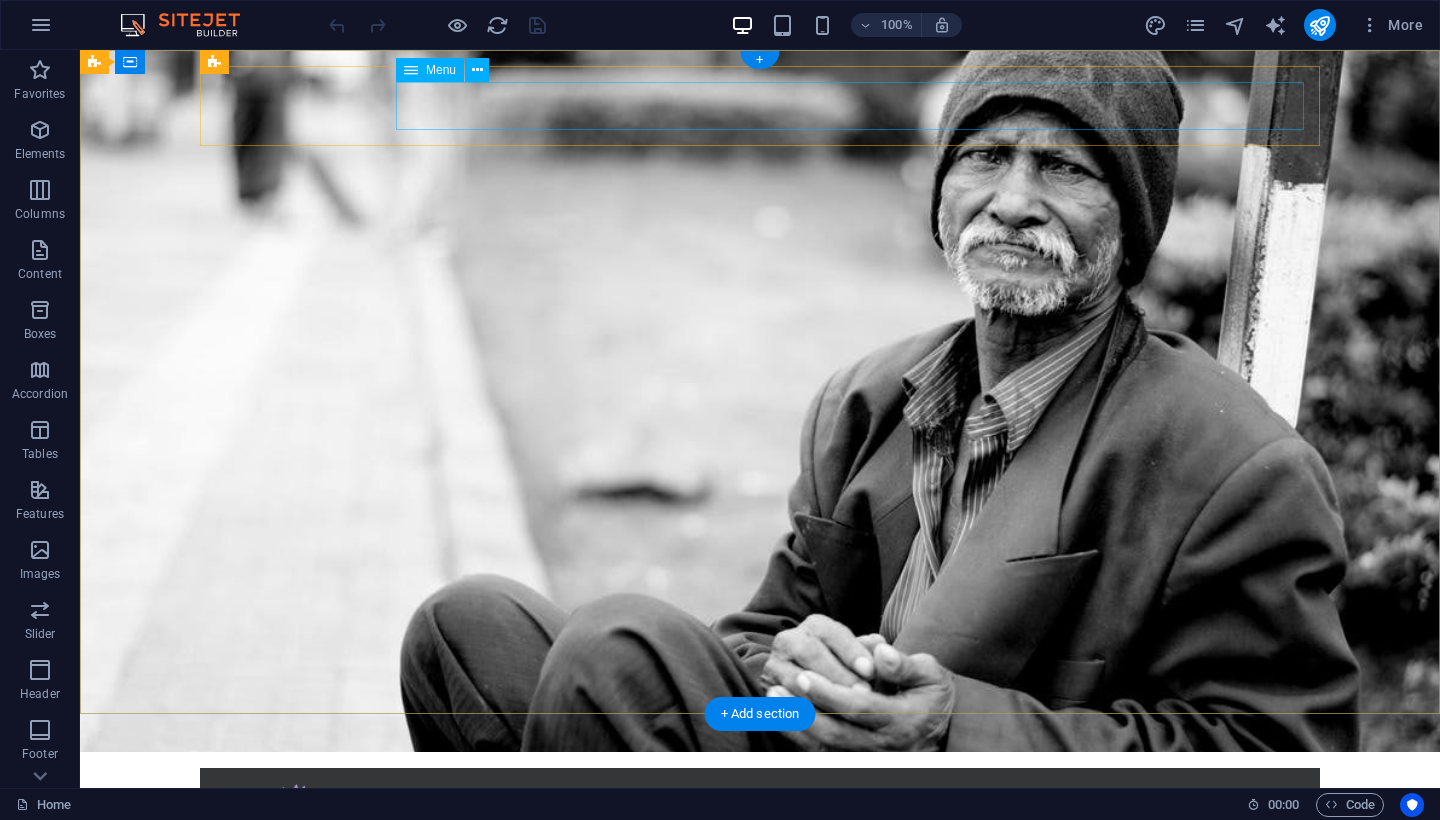 click on "Home About us What we do Projects Volunteers Donate" at bounding box center [760, 868] 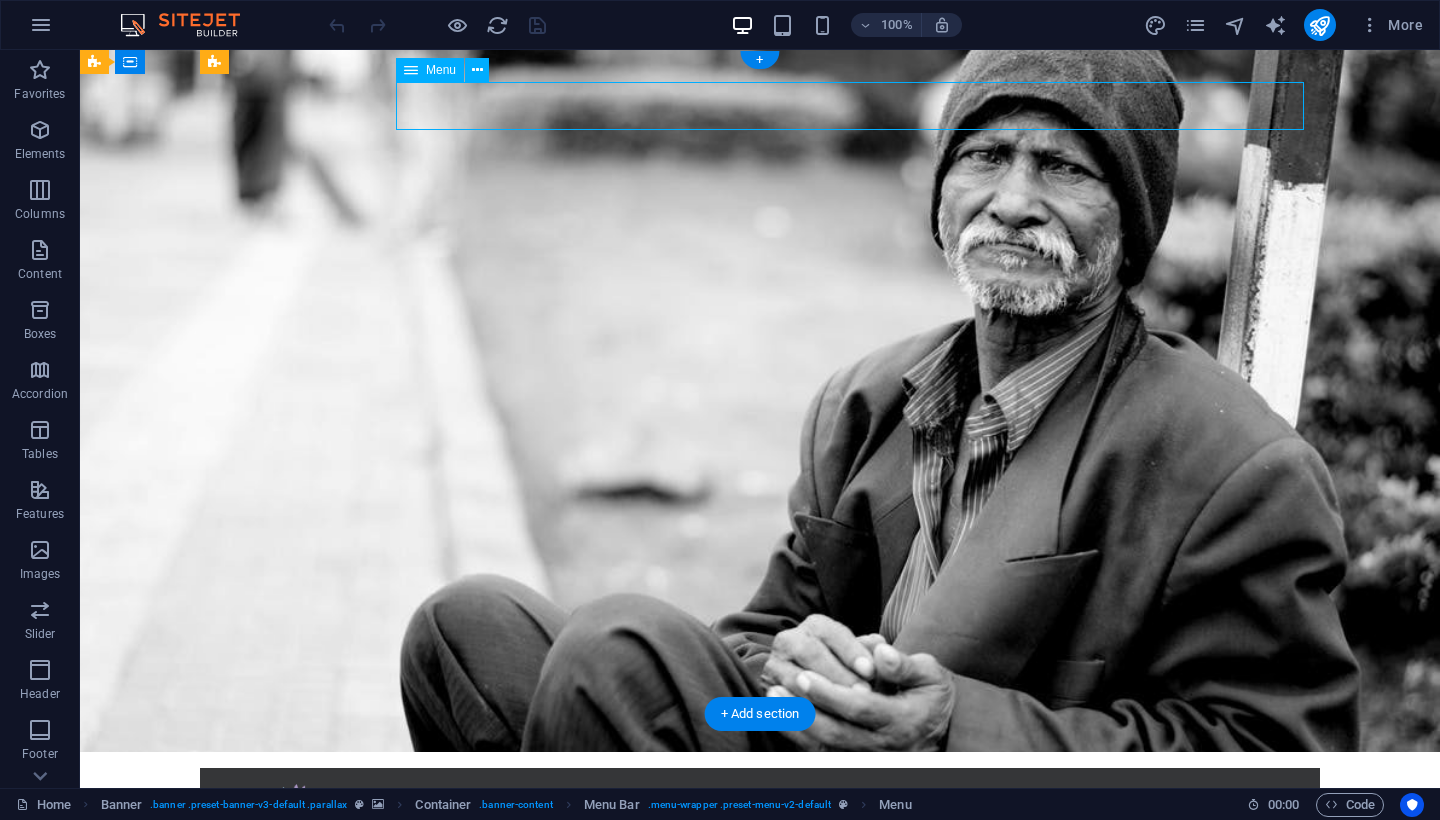 click on "Home About us What we do Projects Volunteers Donate" at bounding box center (760, 868) 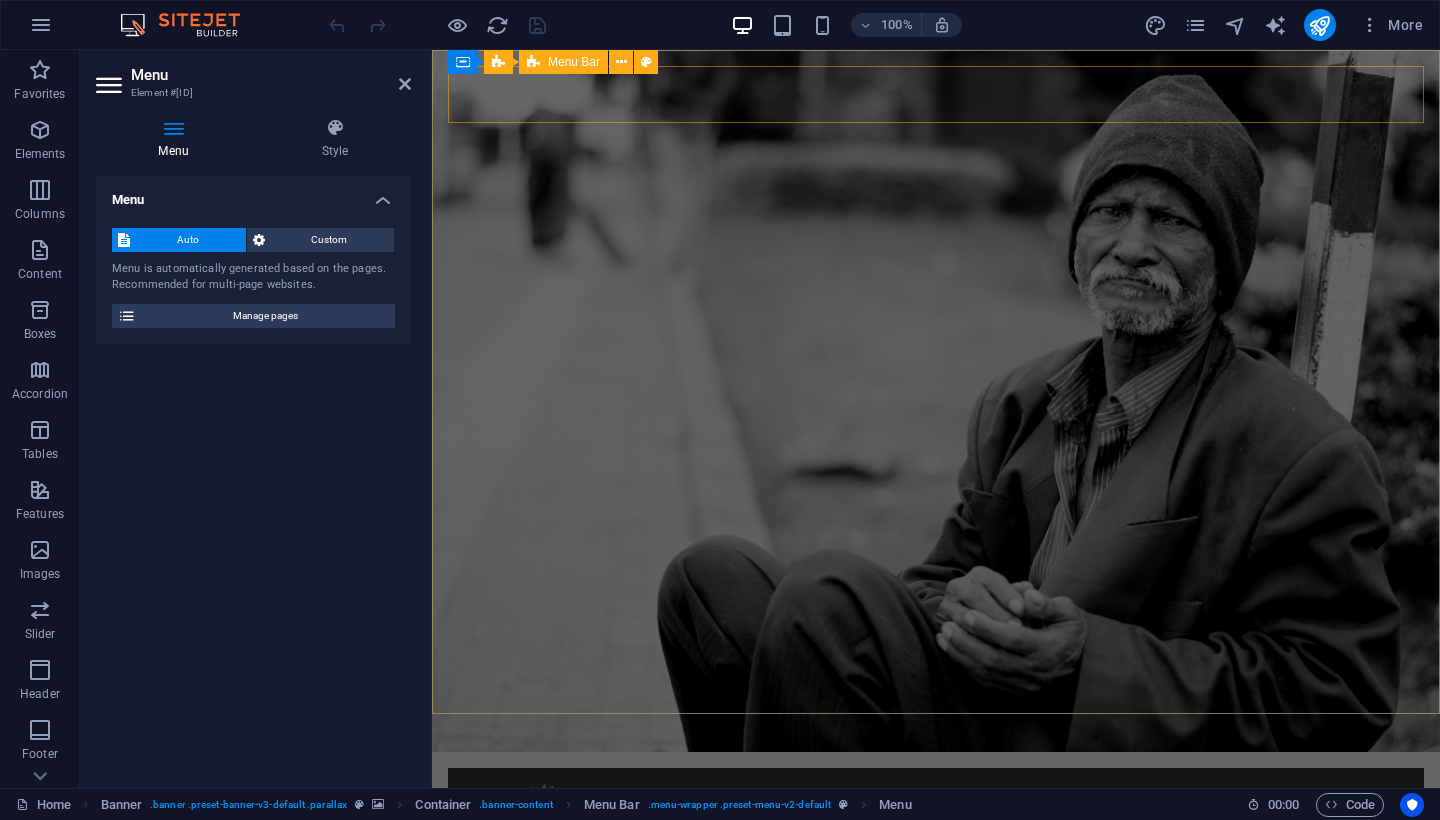 click on "Home About us What we do Projects Volunteers Donate" at bounding box center (936, 839) 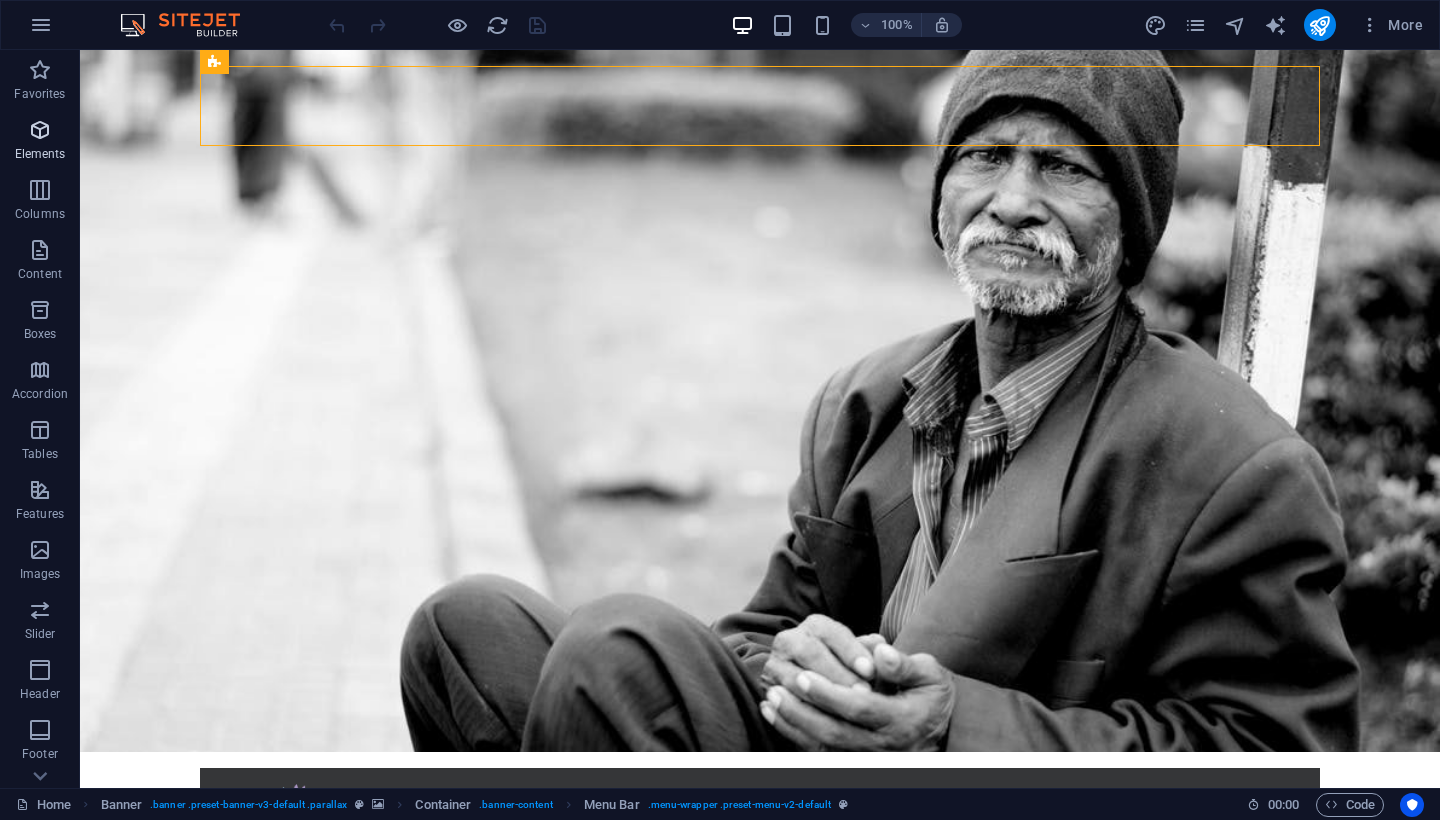 click at bounding box center [40, 130] 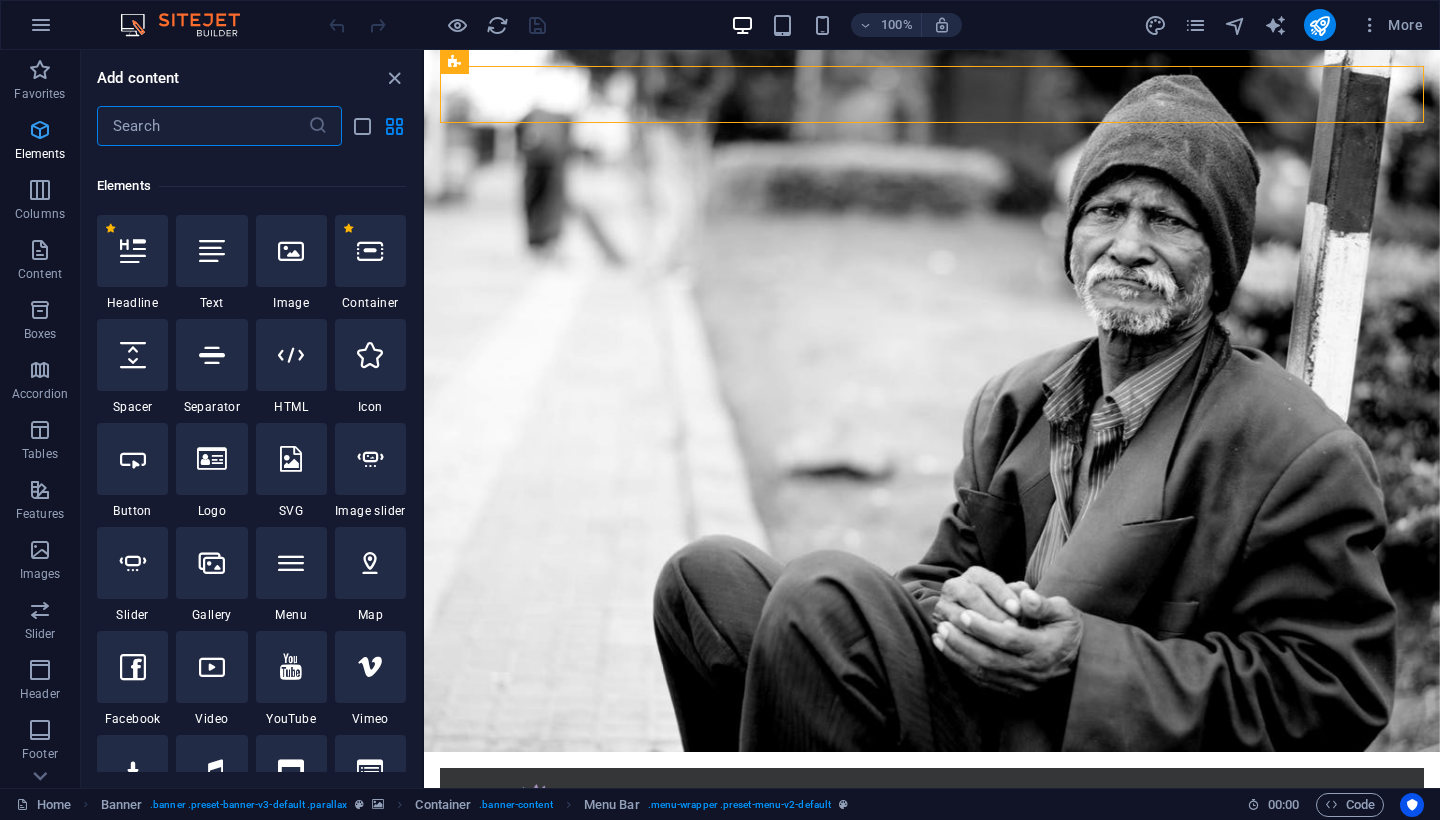 scroll, scrollTop: 213, scrollLeft: 0, axis: vertical 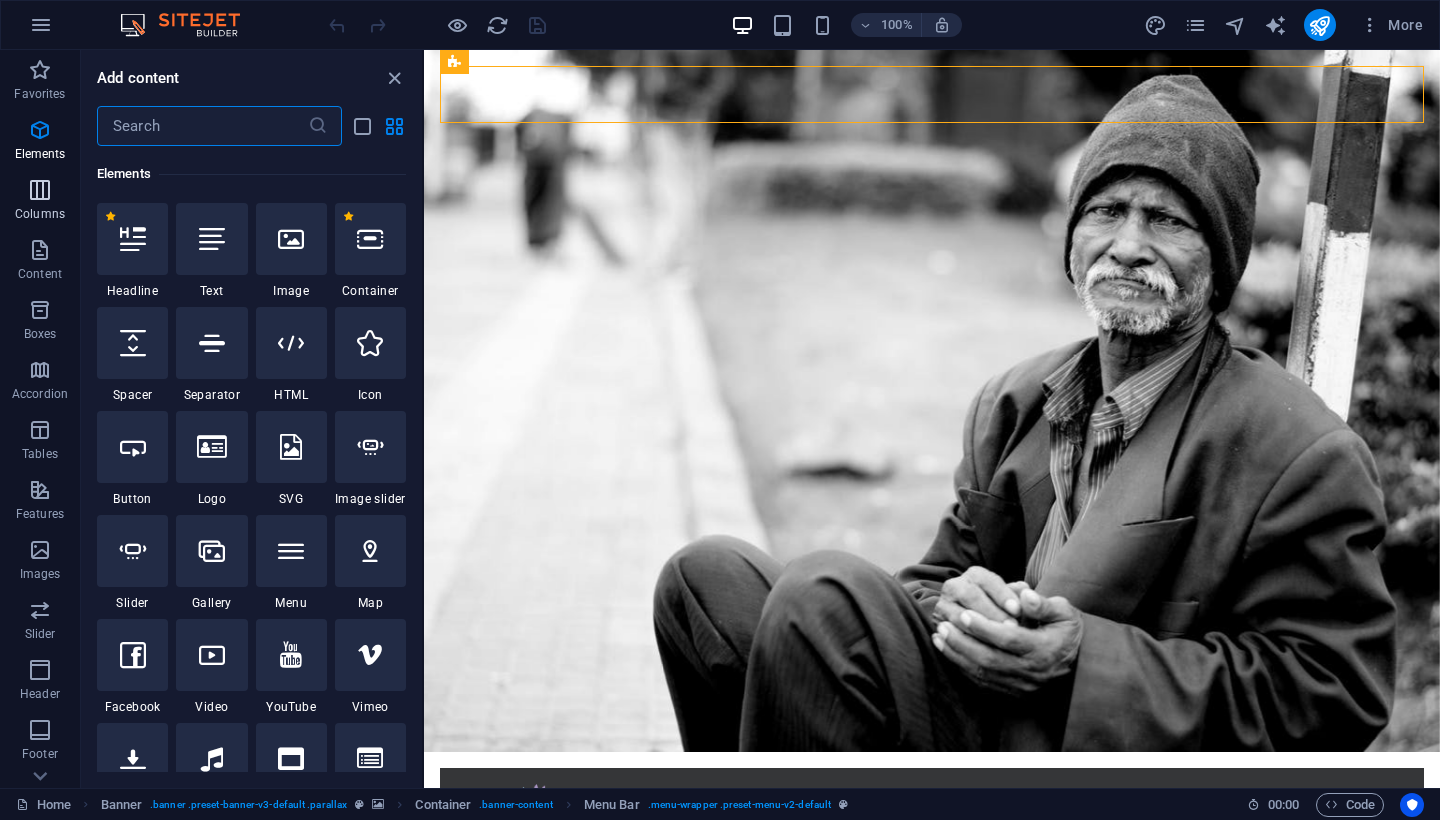 click at bounding box center (40, 190) 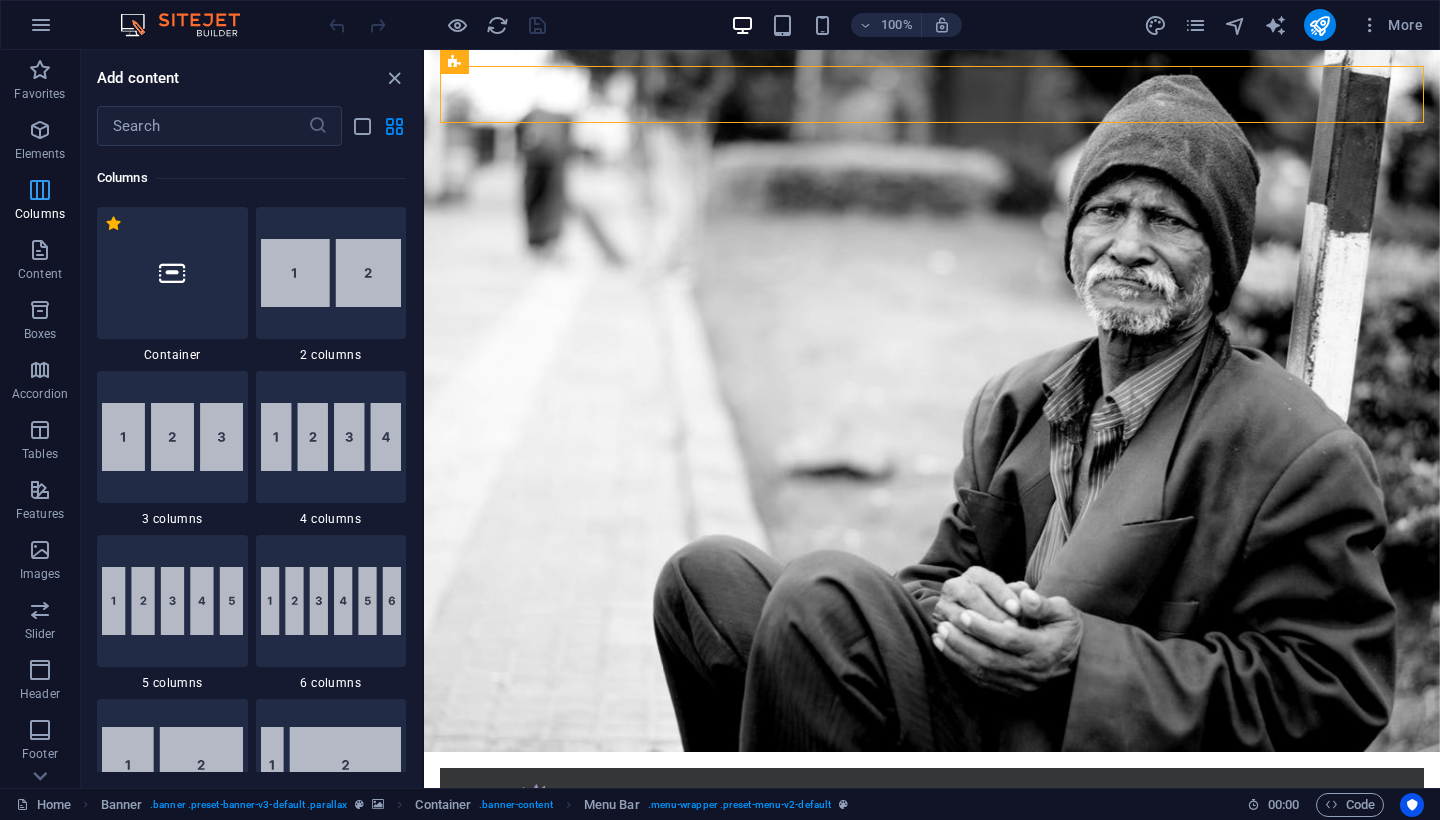 scroll, scrollTop: 990, scrollLeft: 0, axis: vertical 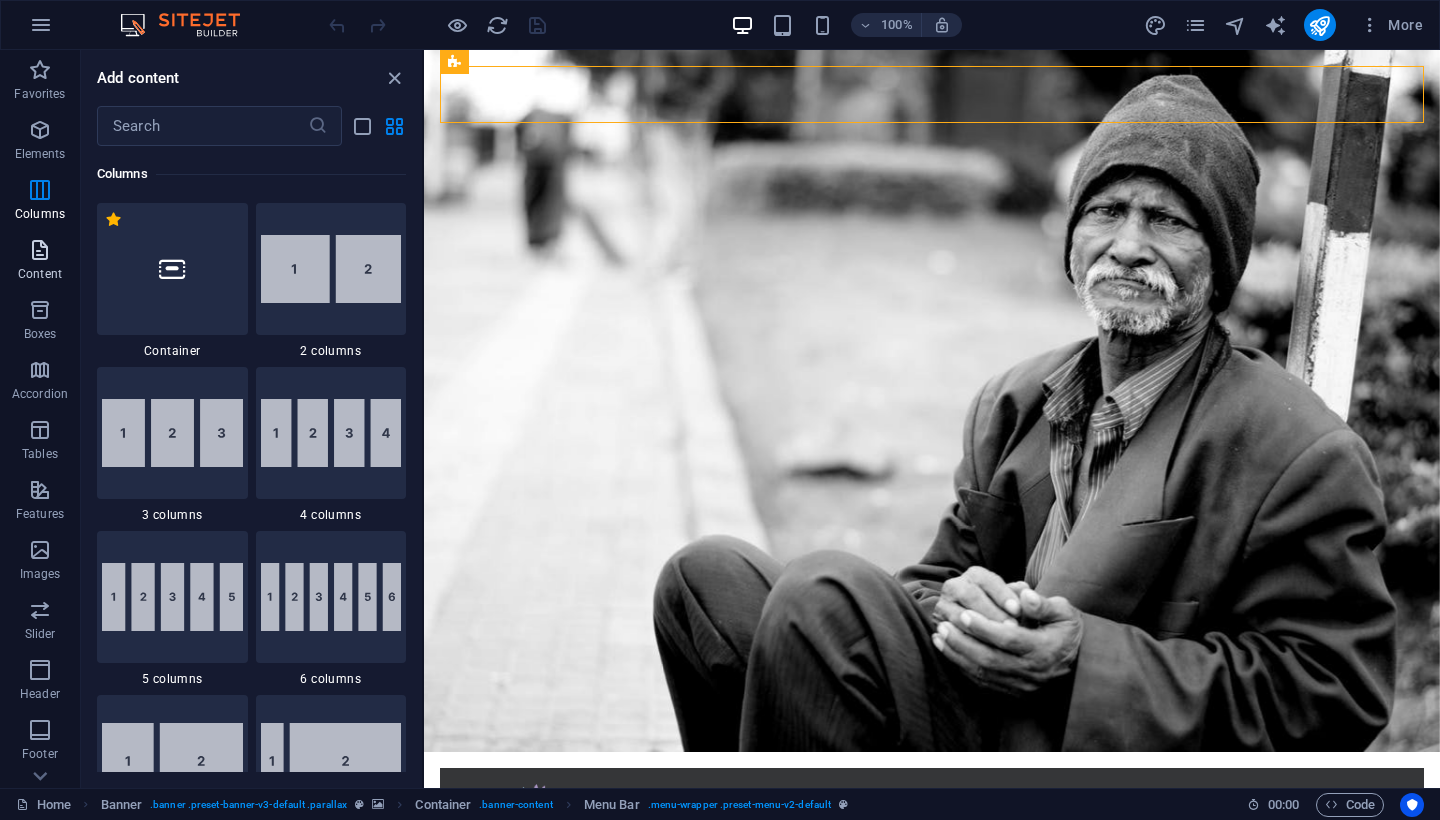 click at bounding box center [40, 250] 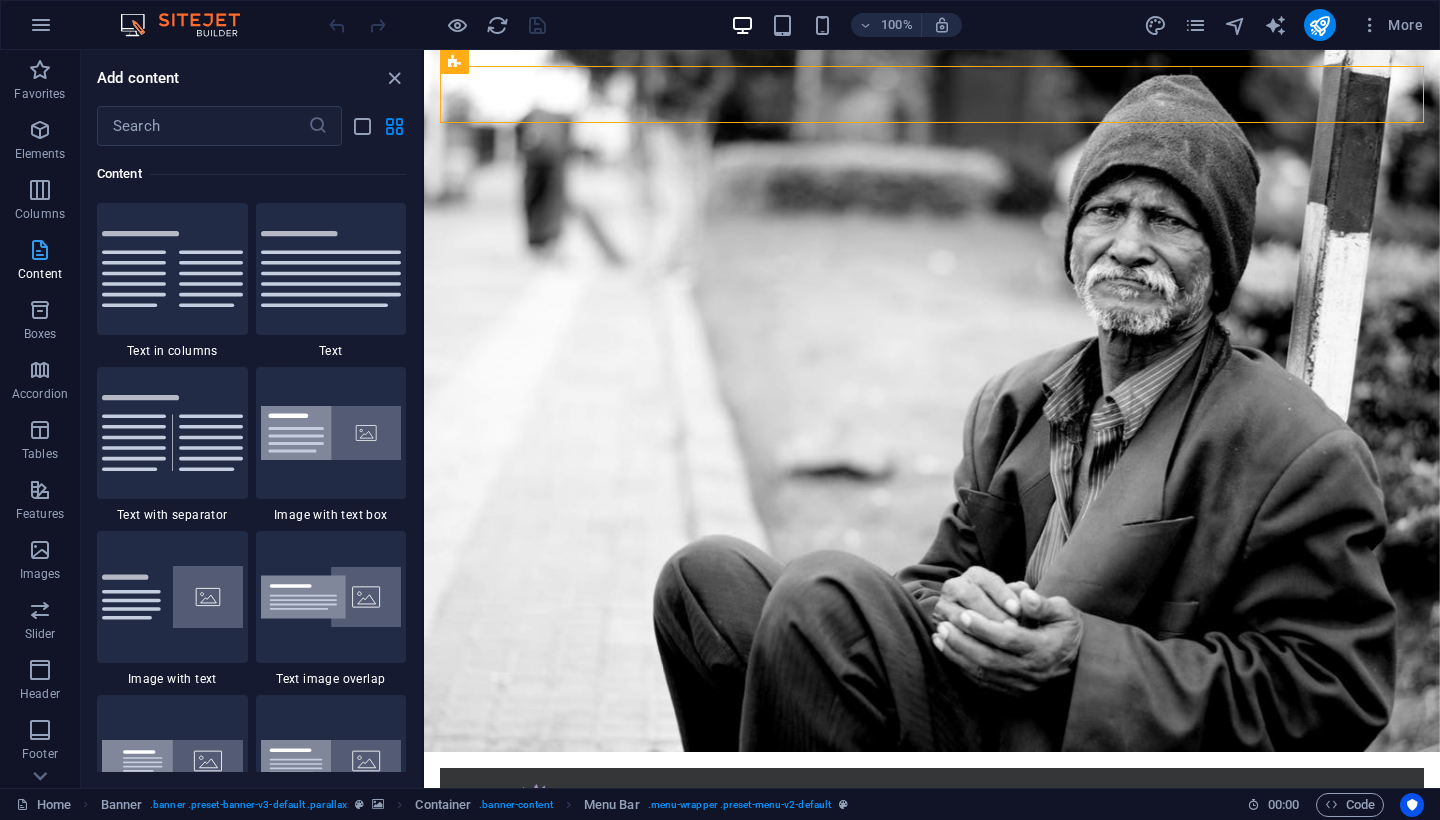 scroll, scrollTop: 3499, scrollLeft: 0, axis: vertical 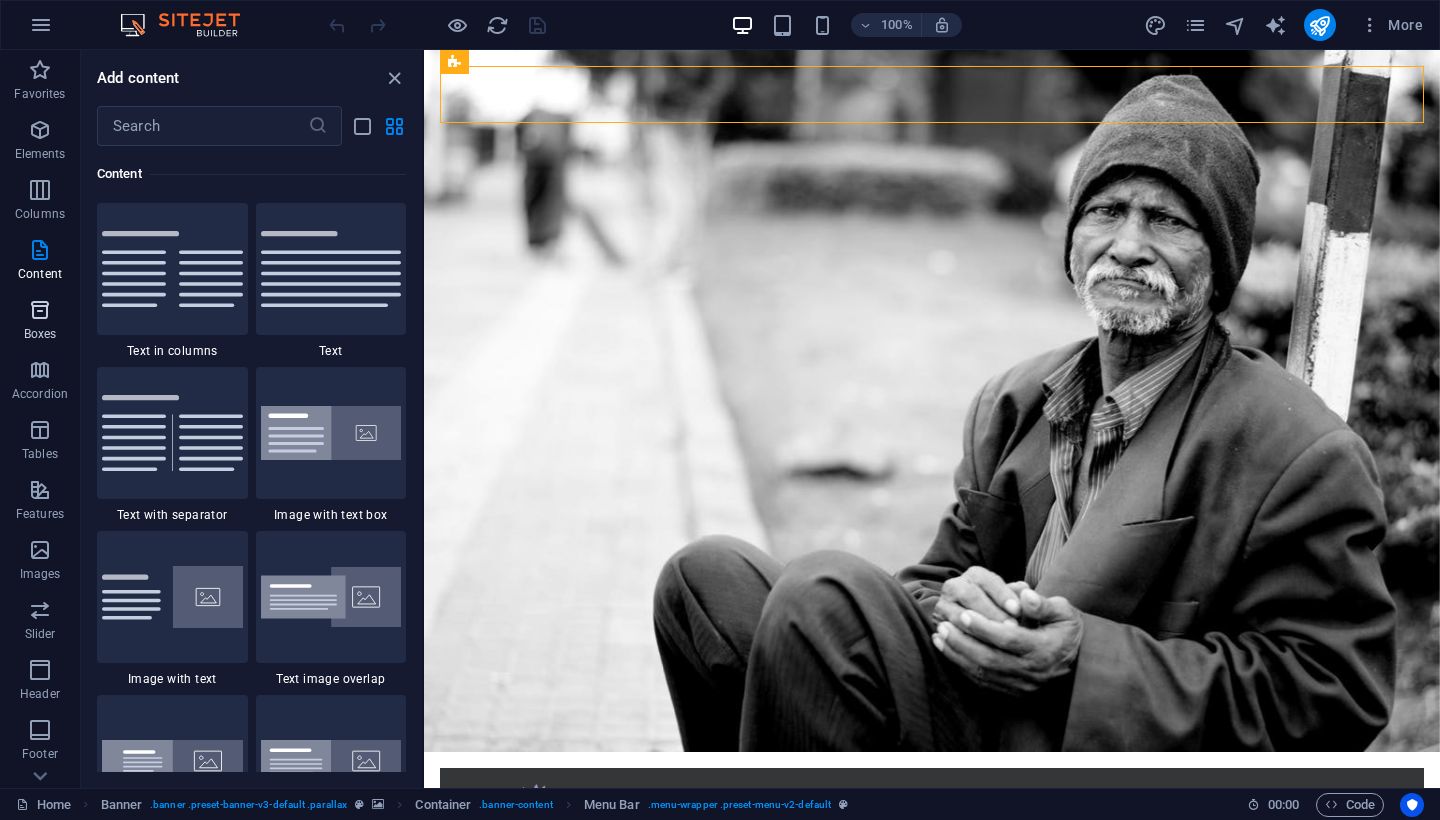 click at bounding box center (40, 310) 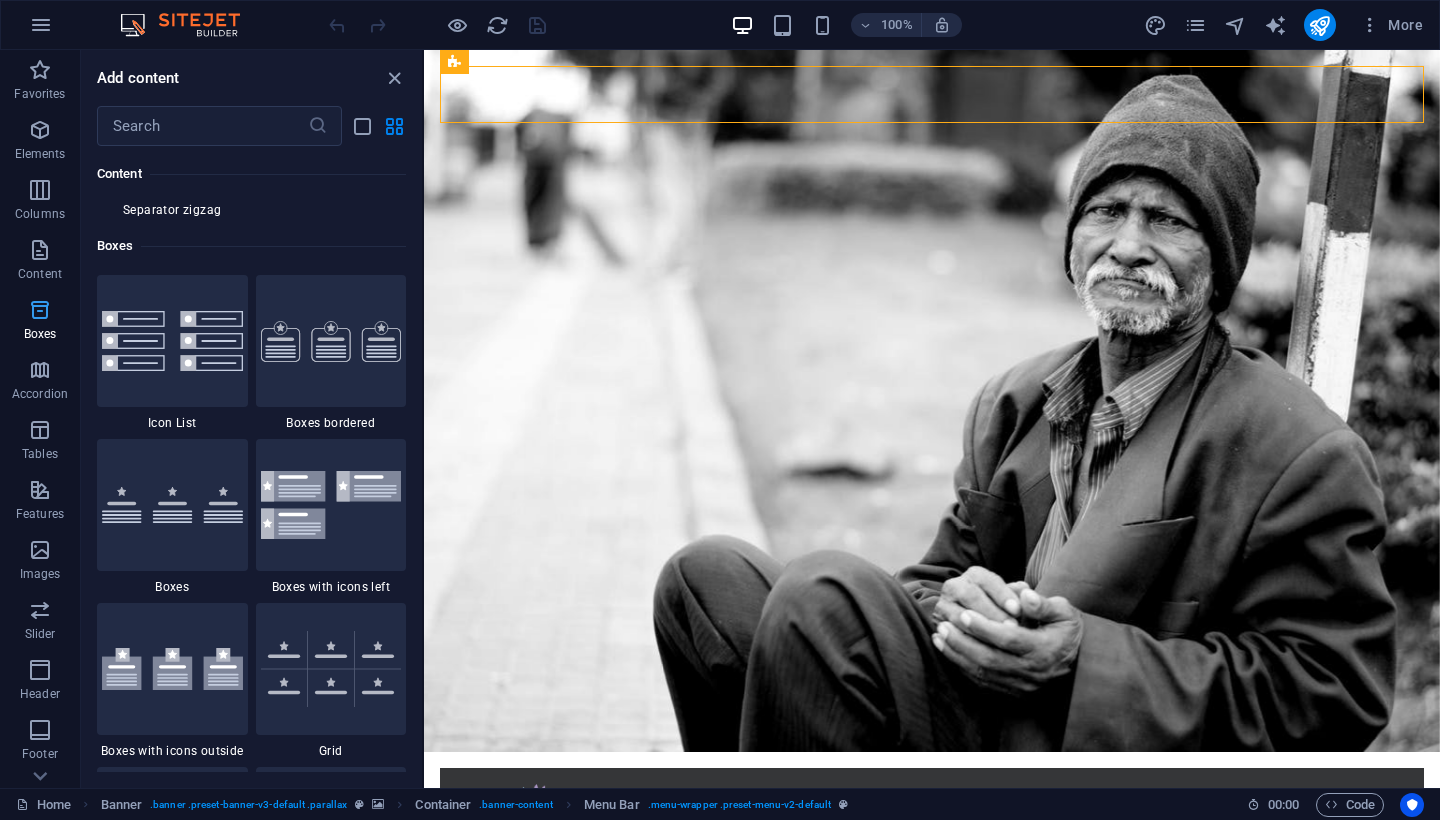 scroll, scrollTop: 5550, scrollLeft: 0, axis: vertical 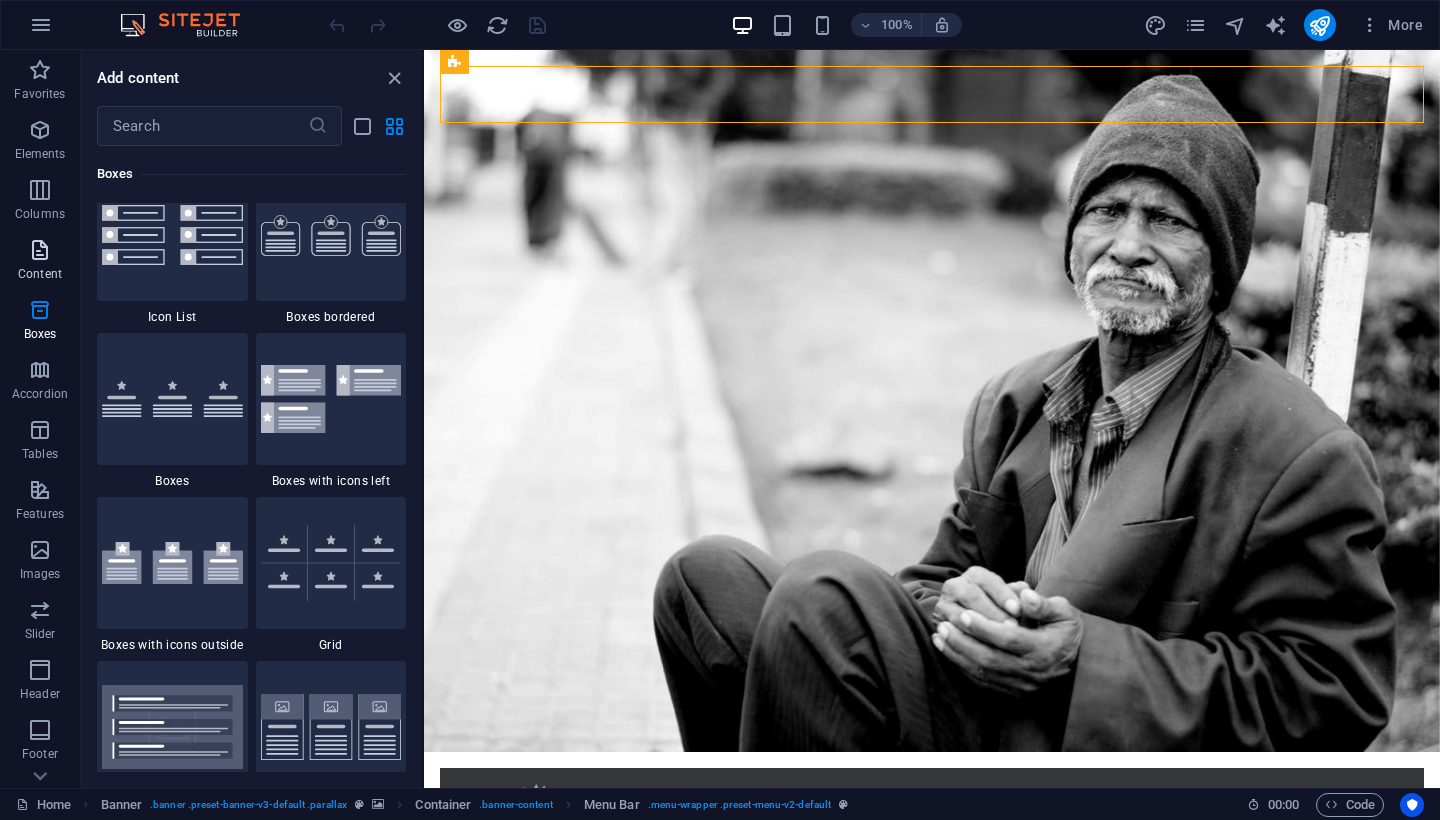 click at bounding box center [40, 250] 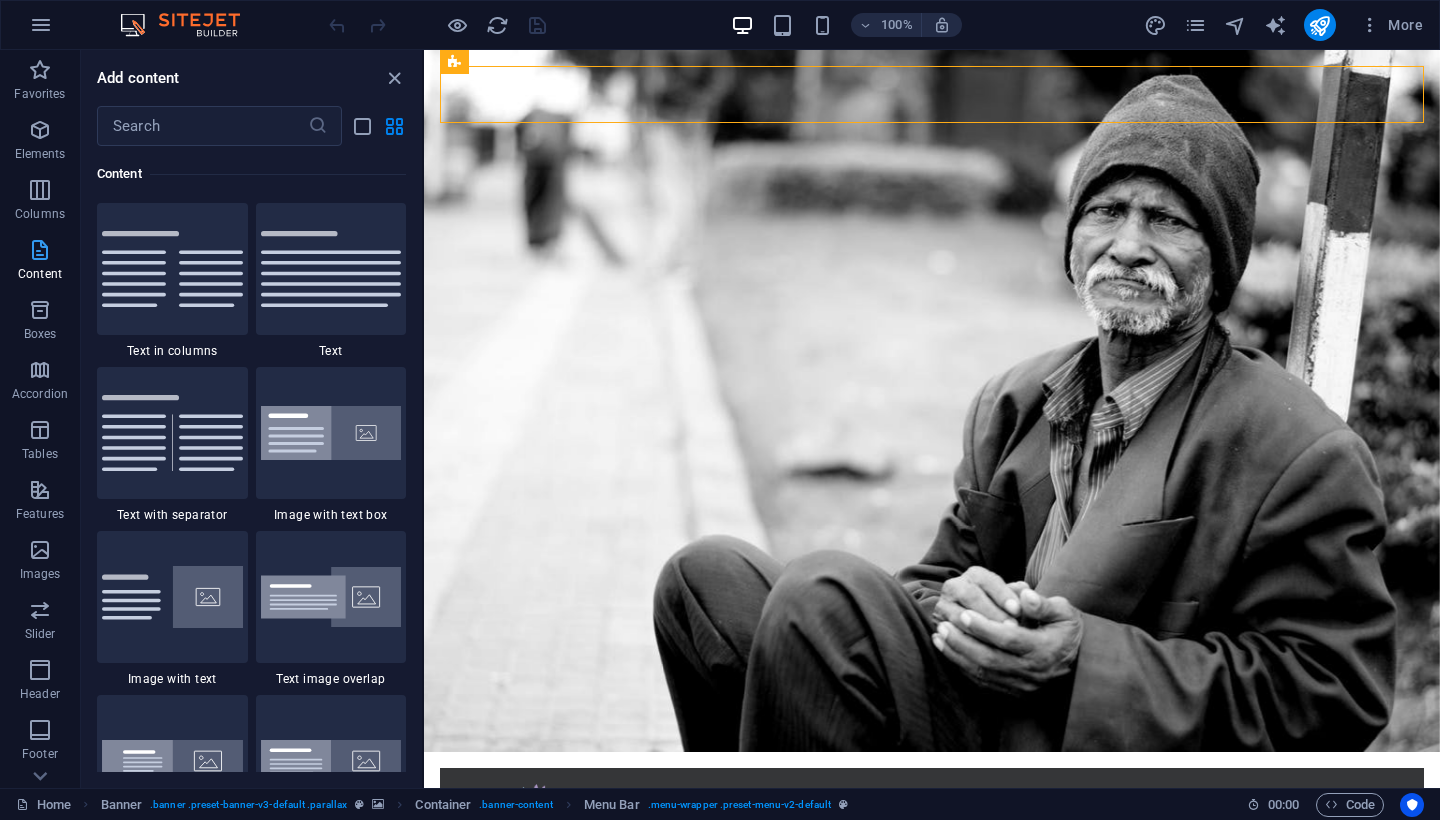 scroll, scrollTop: 3499, scrollLeft: 0, axis: vertical 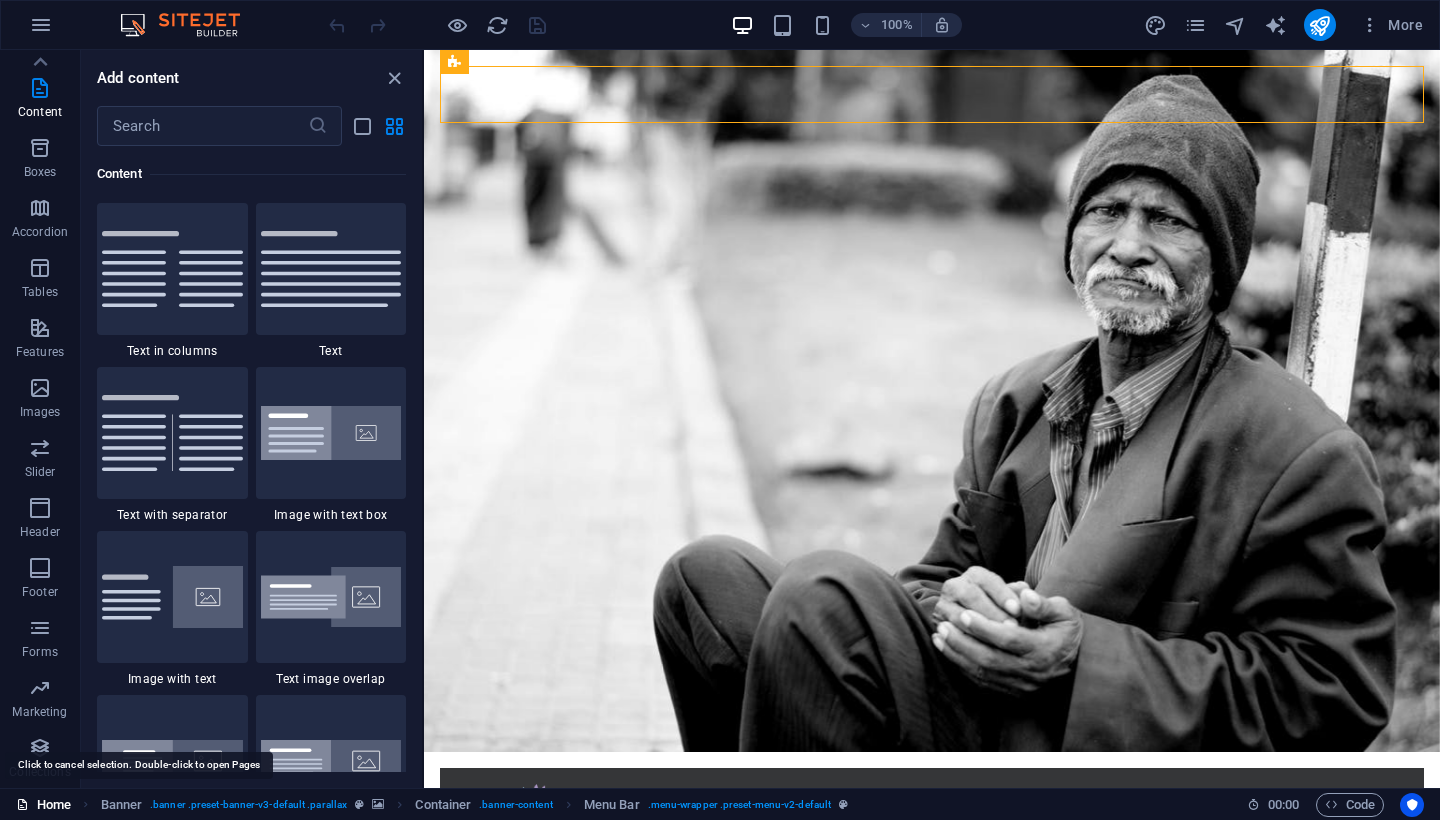 click on "Home" at bounding box center [43, 805] 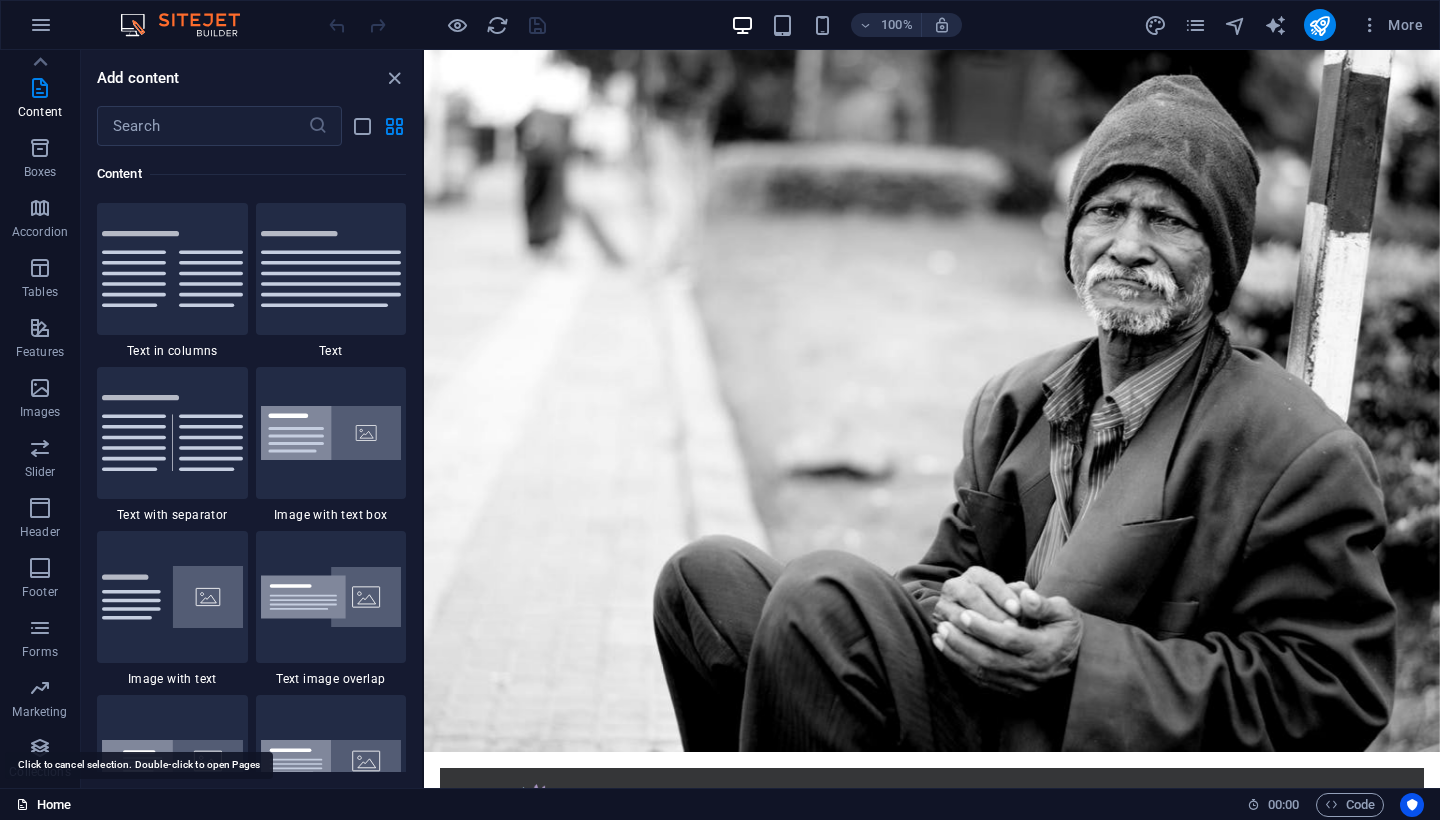 click on "Home" at bounding box center (43, 805) 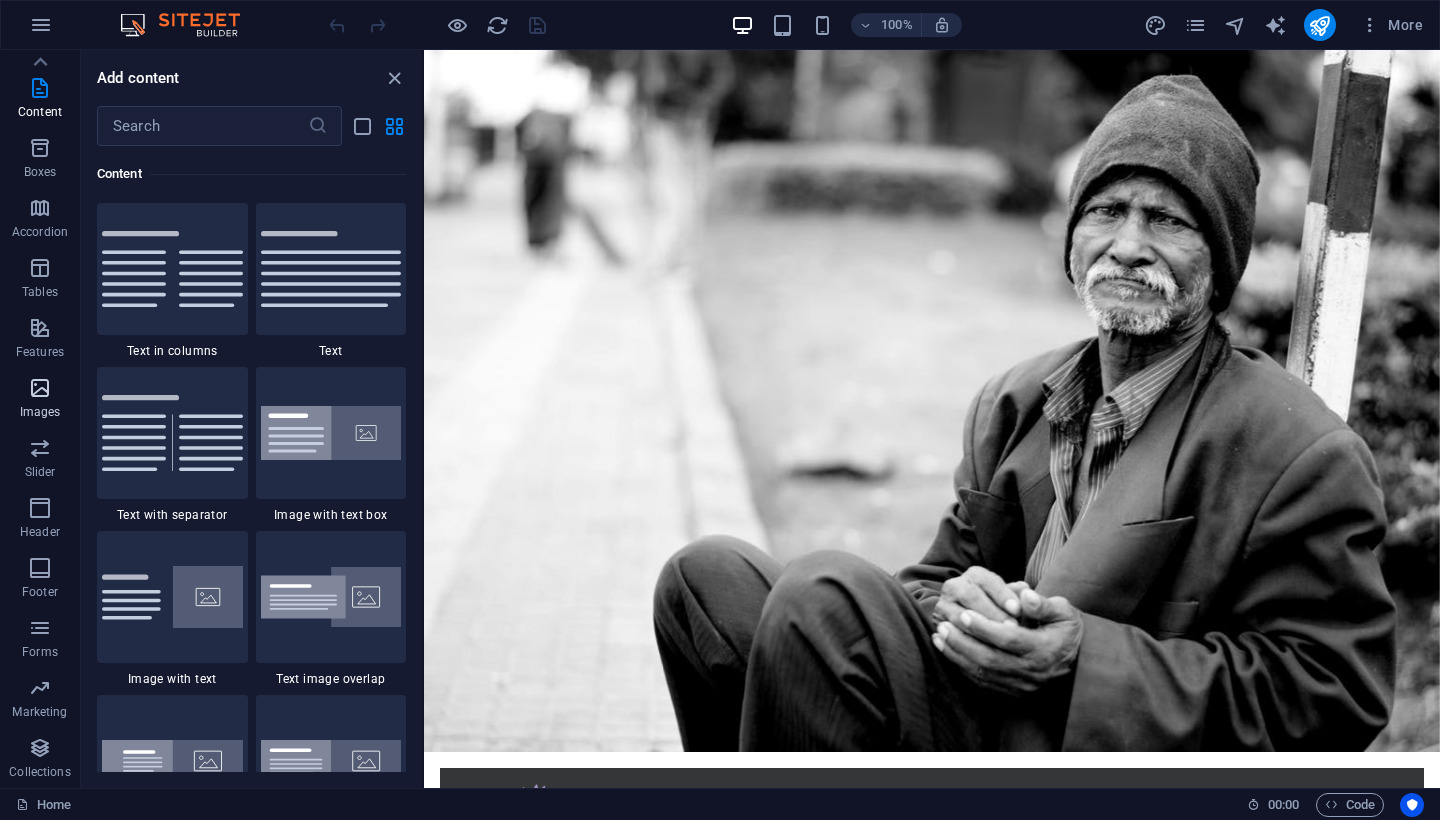 click at bounding box center [40, 388] 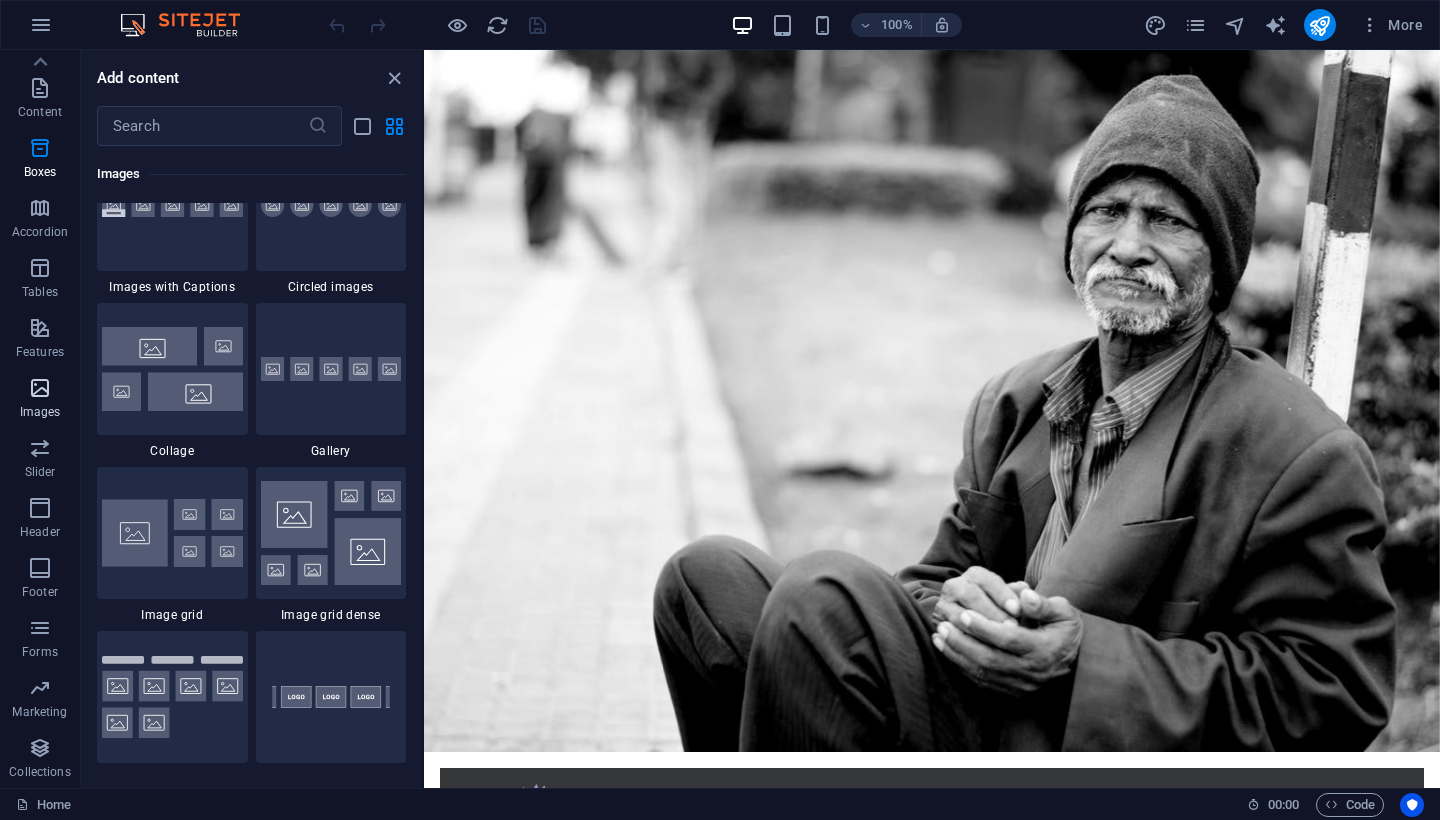 scroll, scrollTop: 10225, scrollLeft: 0, axis: vertical 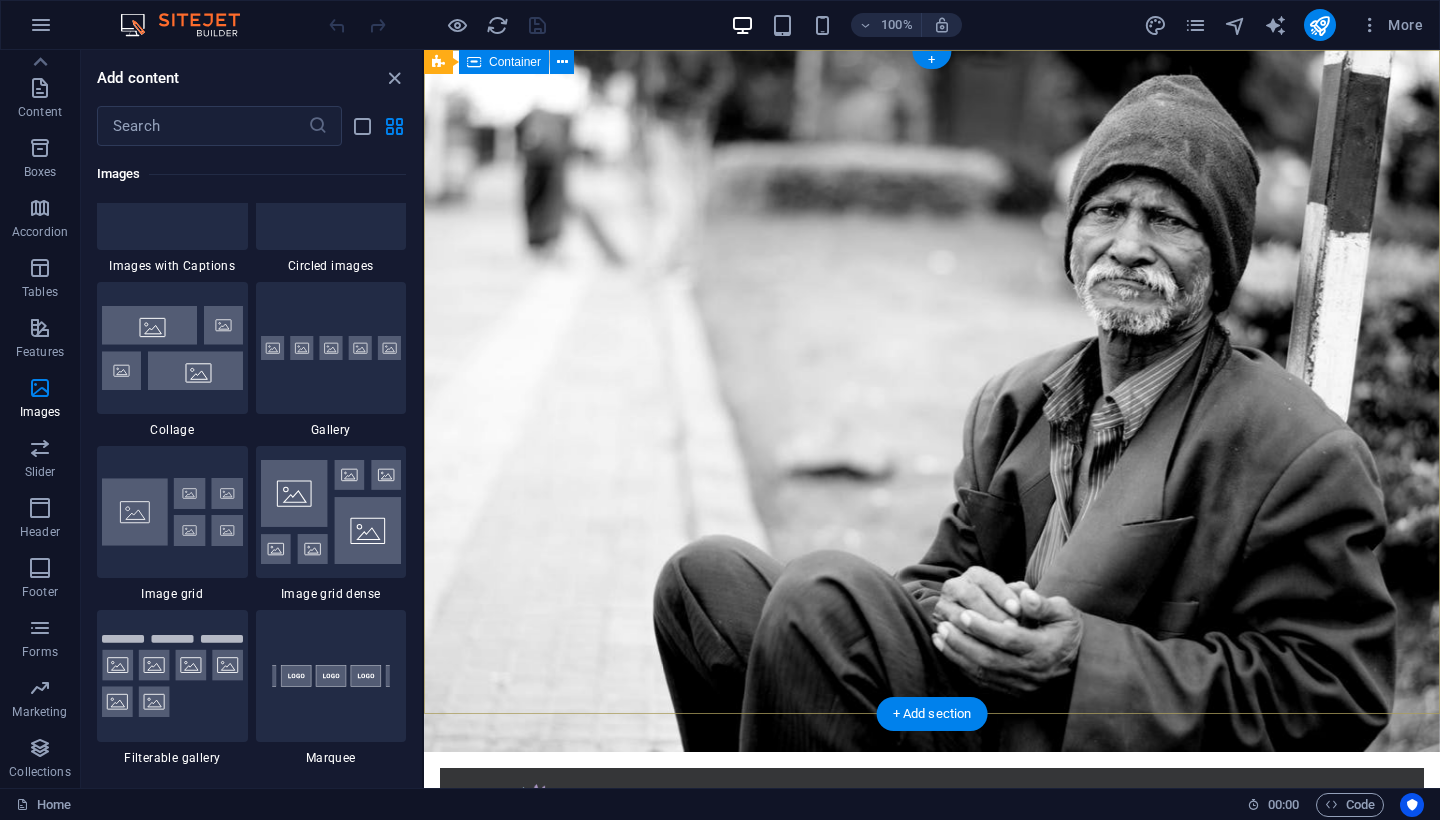 click on "Home About us What we do Projects Volunteers Donate Donate   and Help those in need. Let's build a better world together! Learn more" at bounding box center (932, 1006) 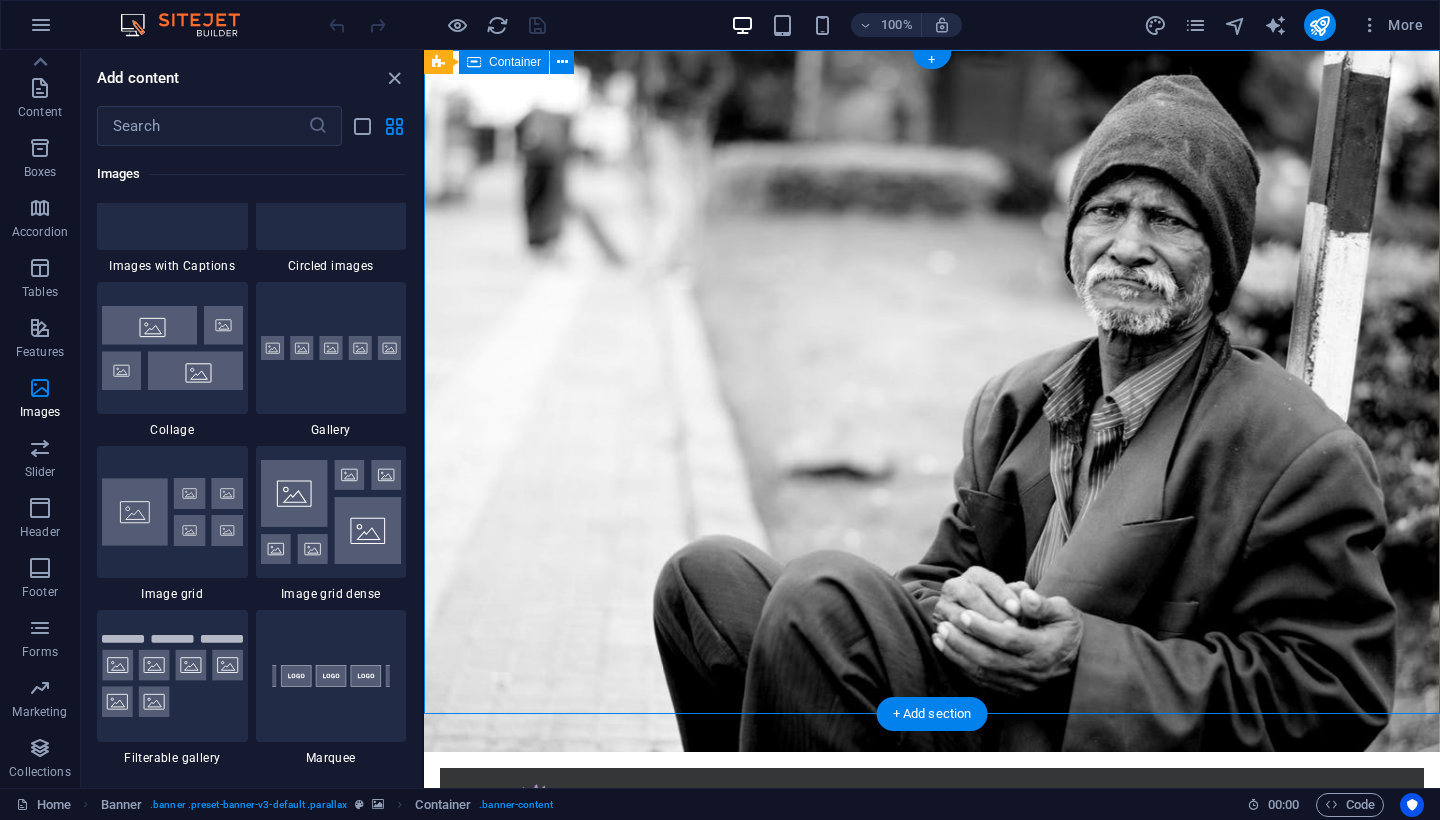 click on "Home About us What we do Projects Volunteers Donate Donate   and Help those in need. Let's build a better world together! Learn more" at bounding box center (932, 1006) 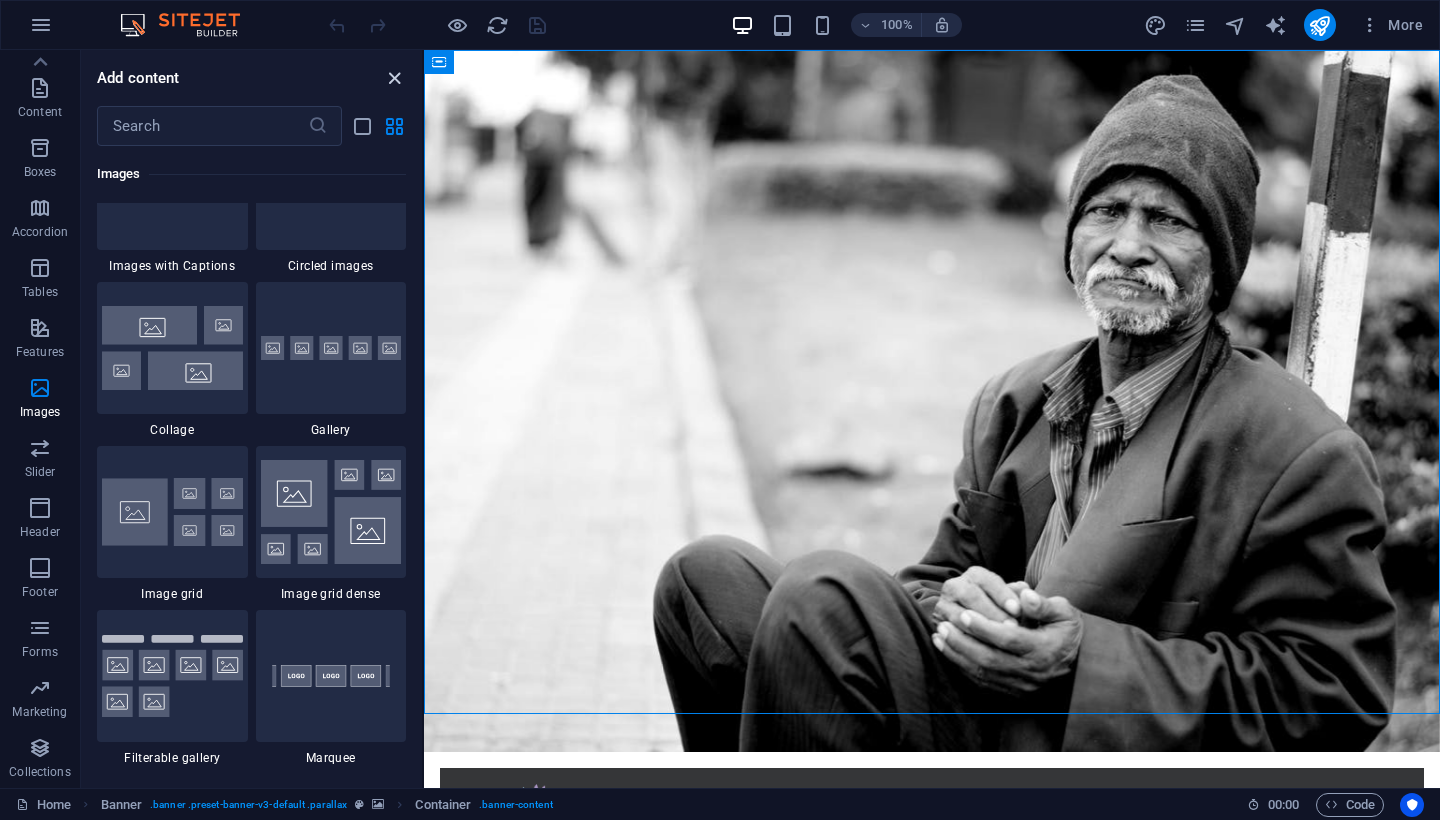 click at bounding box center [394, 78] 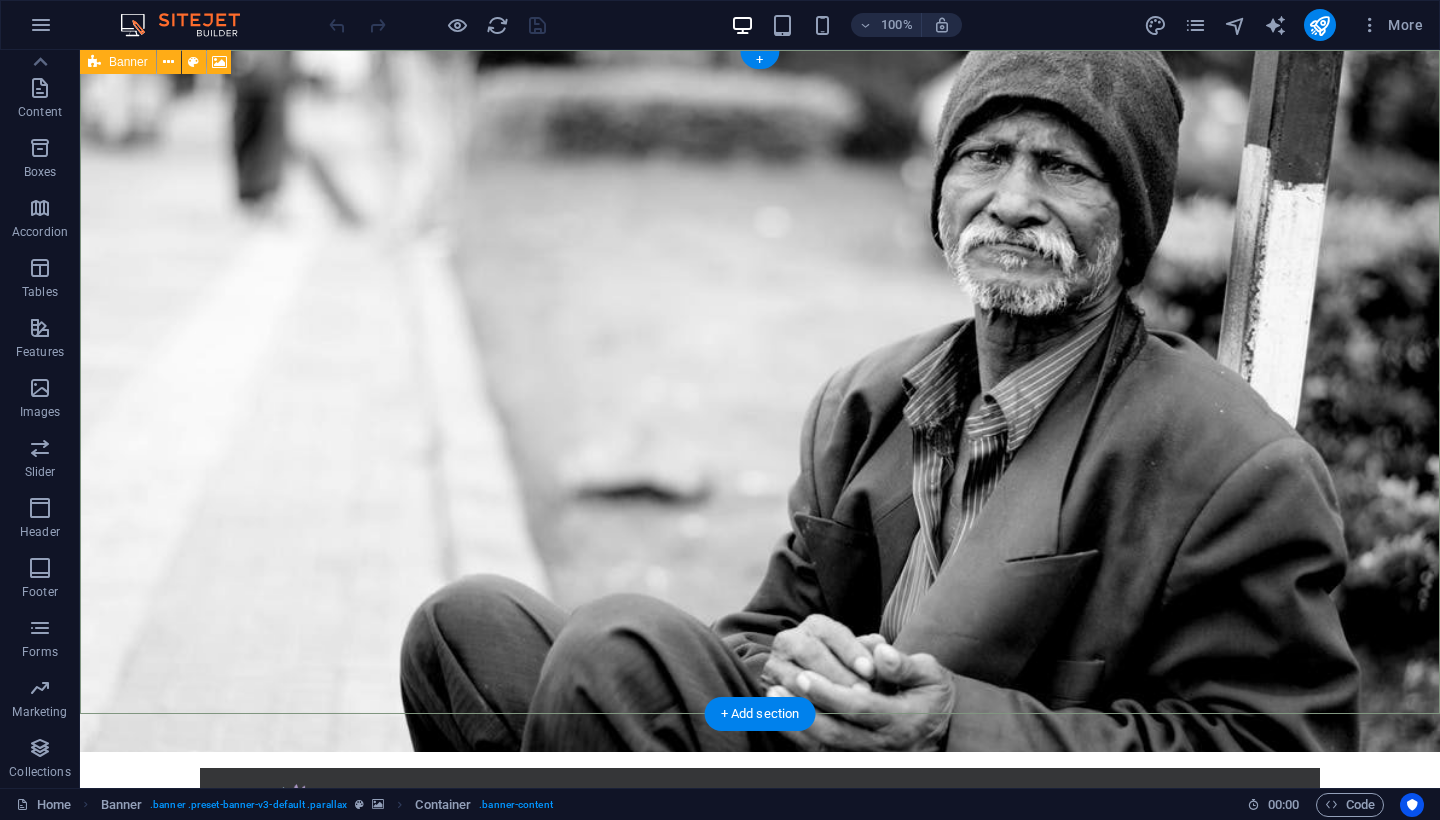 click on "Banner" at bounding box center [128, 62] 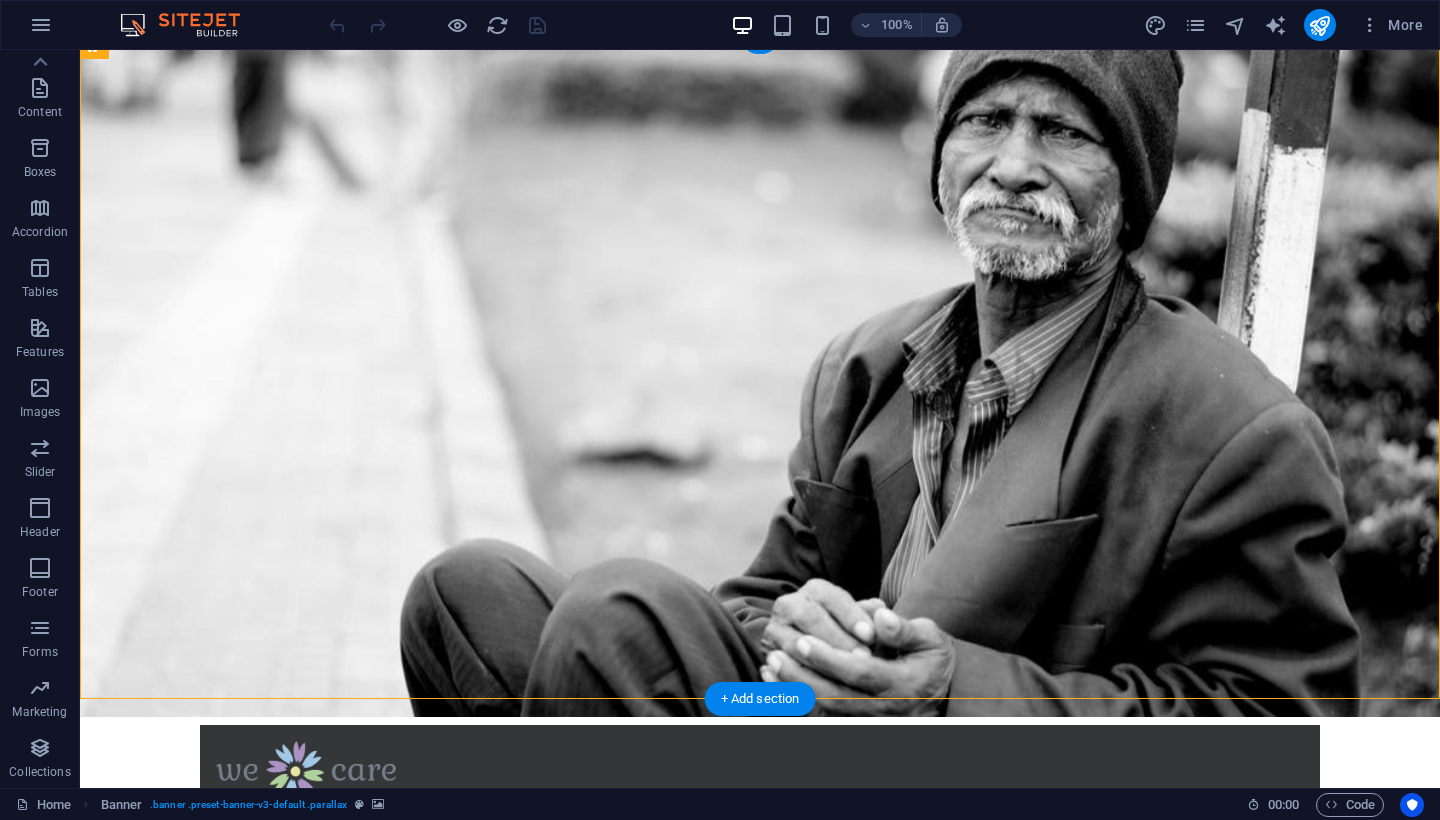scroll, scrollTop: 11, scrollLeft: 0, axis: vertical 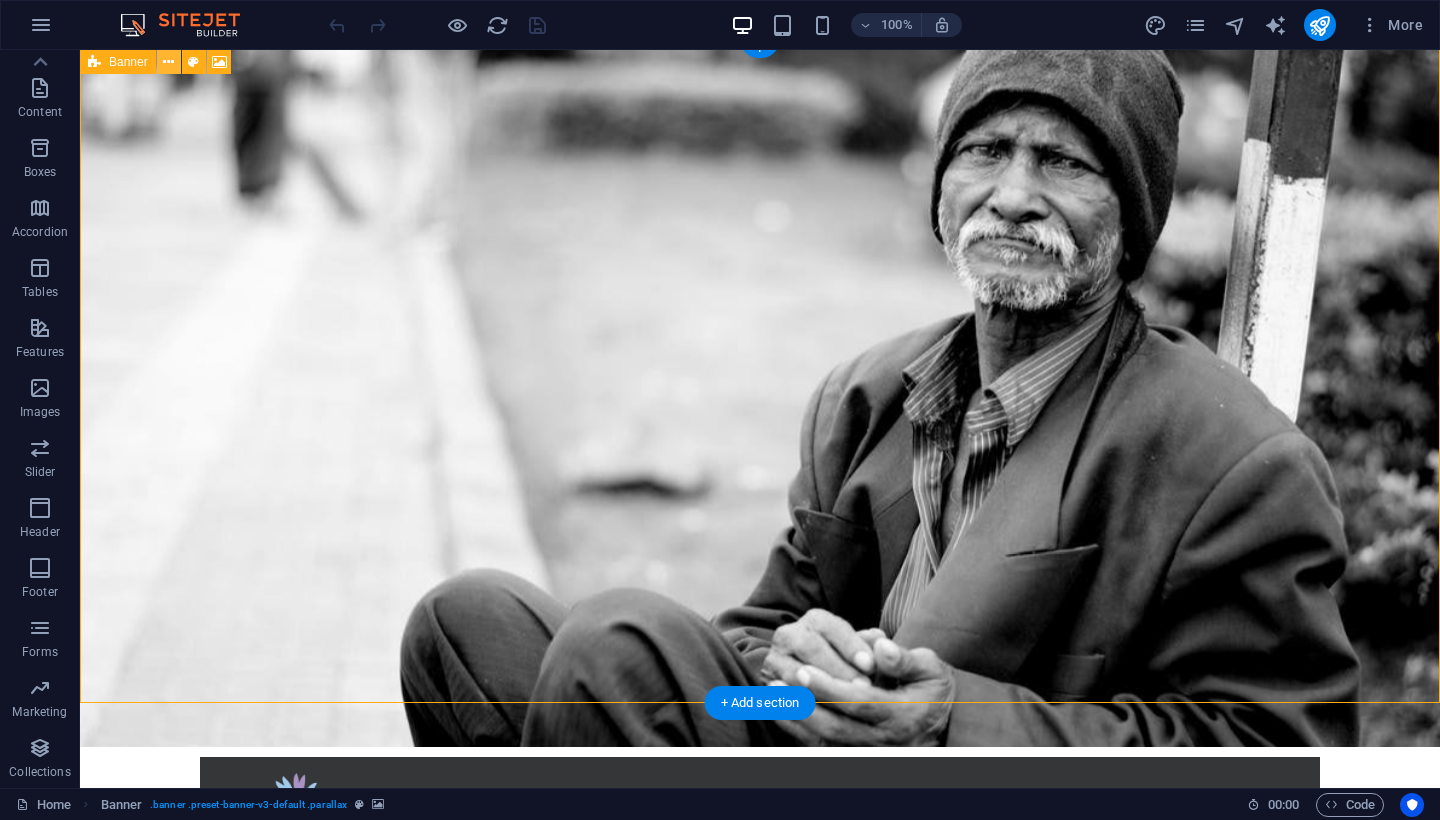 click at bounding box center (168, 62) 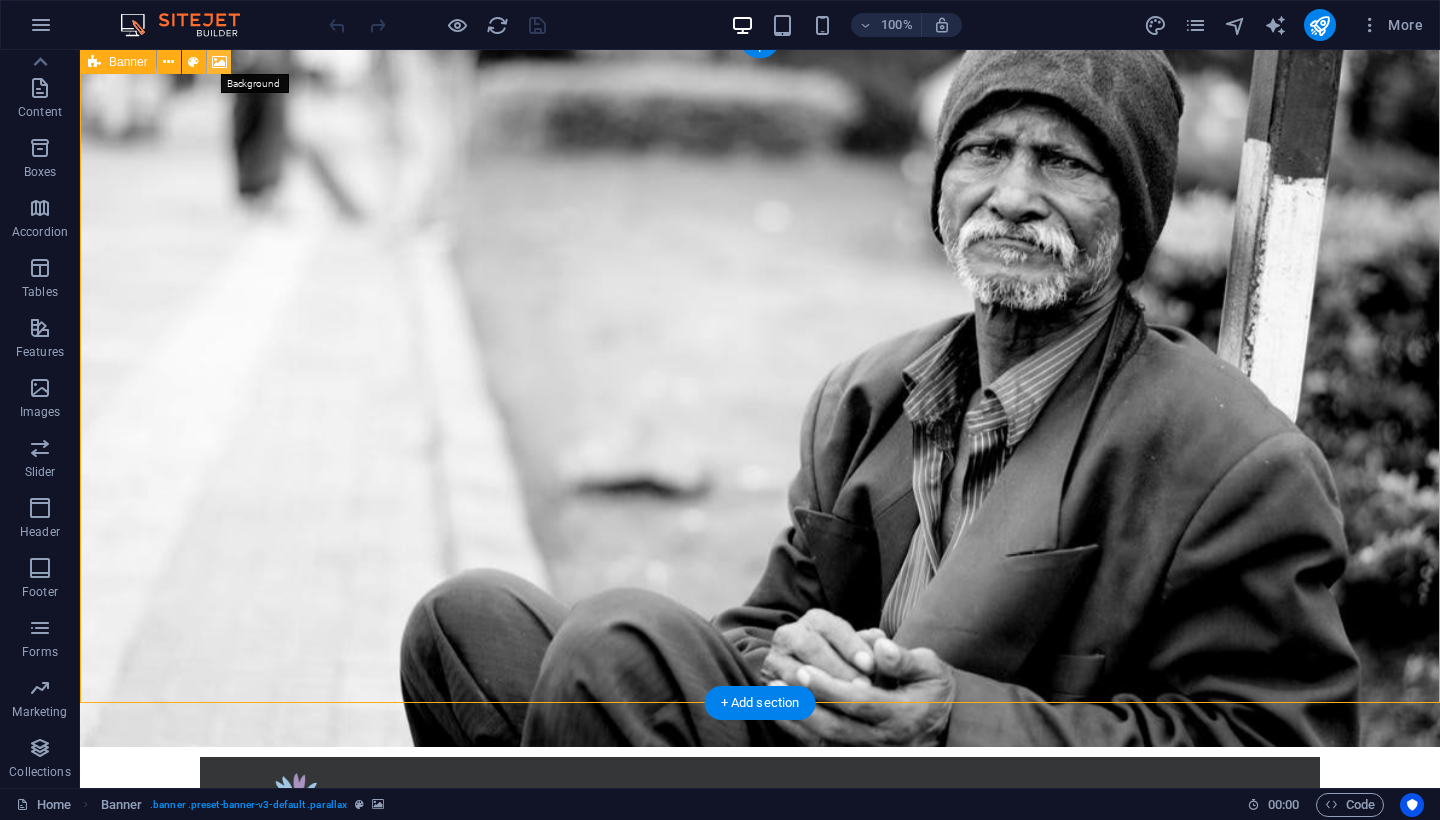 click at bounding box center (219, 62) 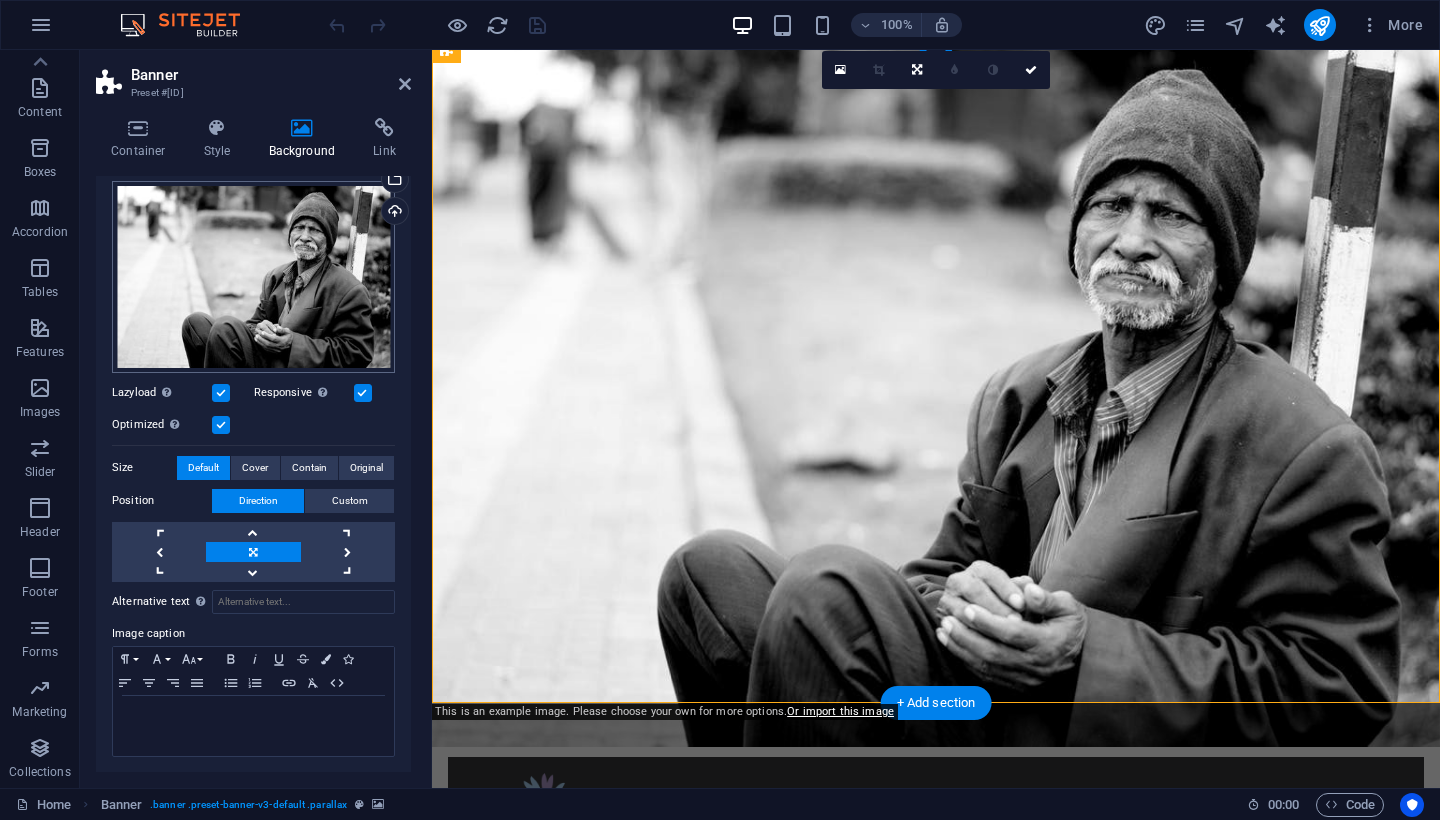 scroll, scrollTop: 171, scrollLeft: 0, axis: vertical 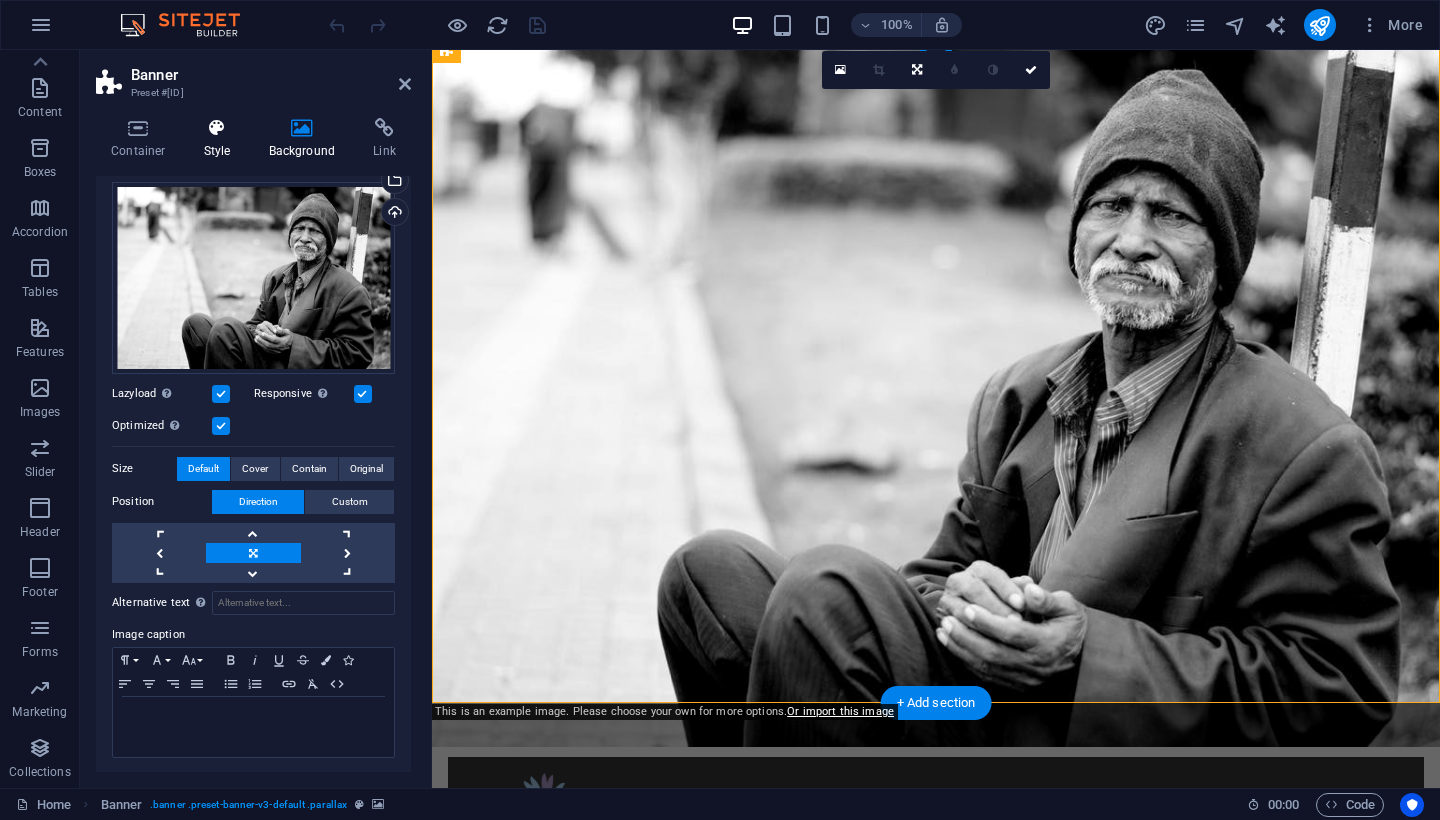 click on "Style" at bounding box center (221, 139) 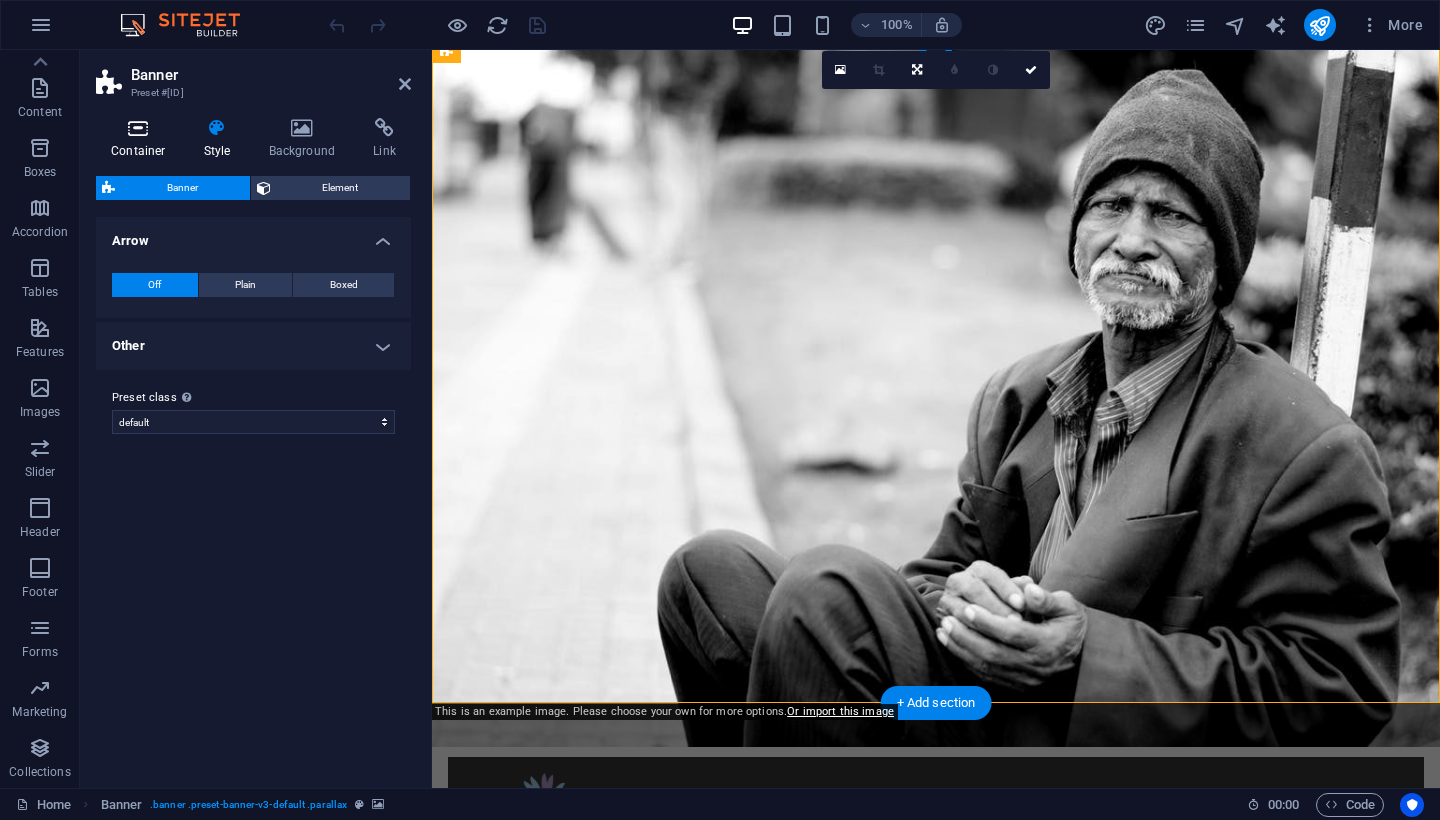 click at bounding box center [138, 128] 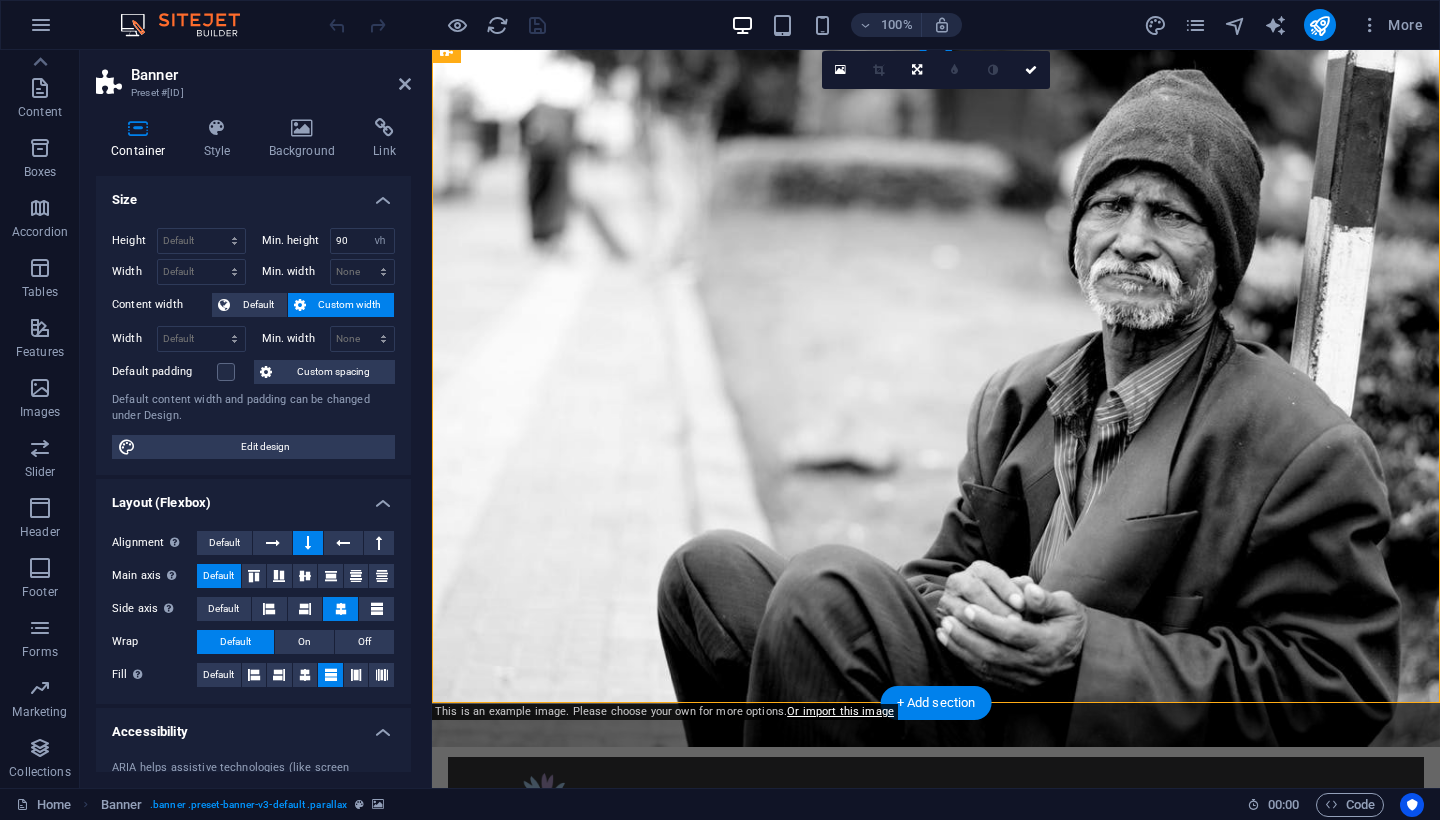 click at bounding box center (138, 128) 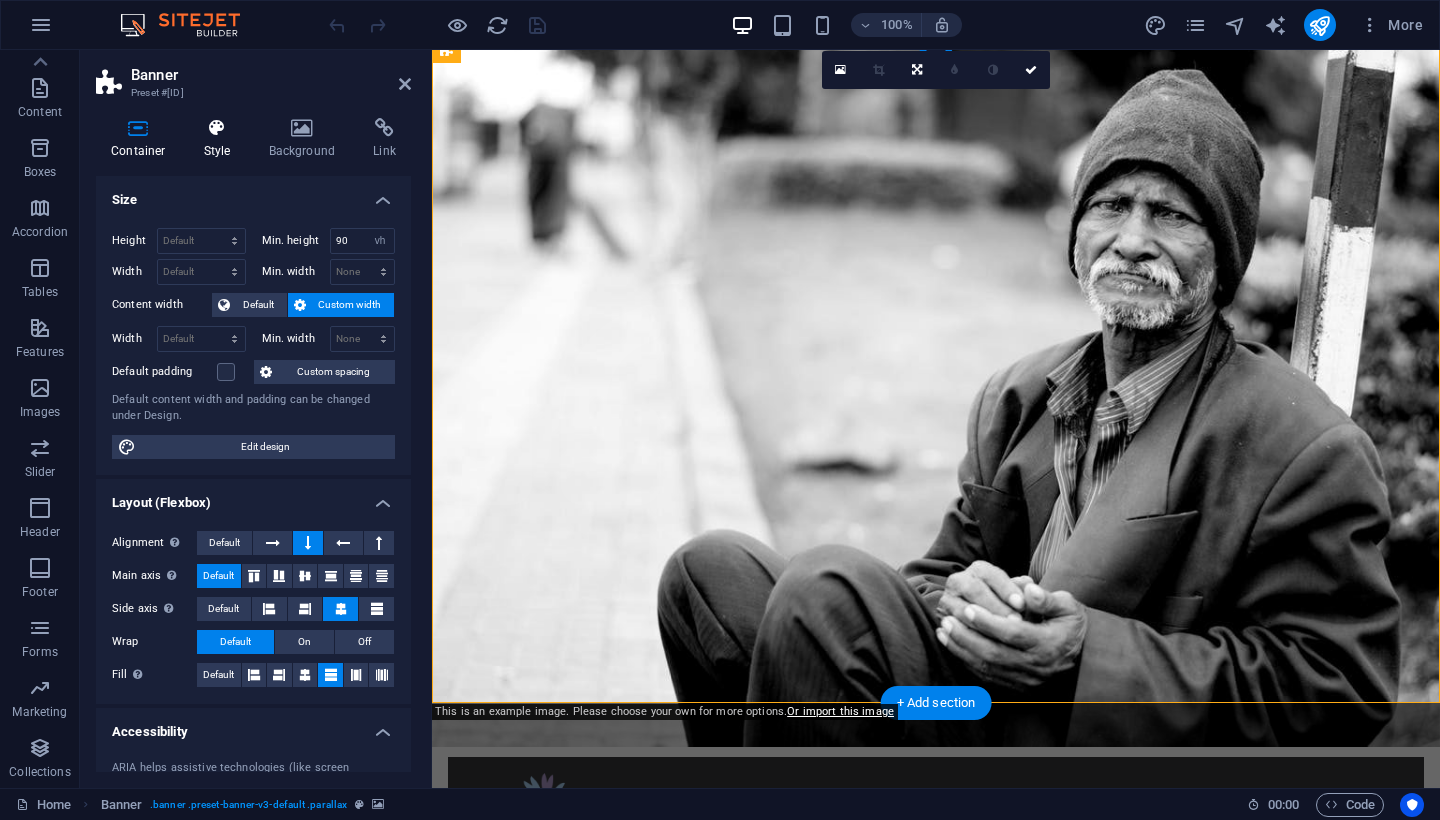 click at bounding box center (217, 128) 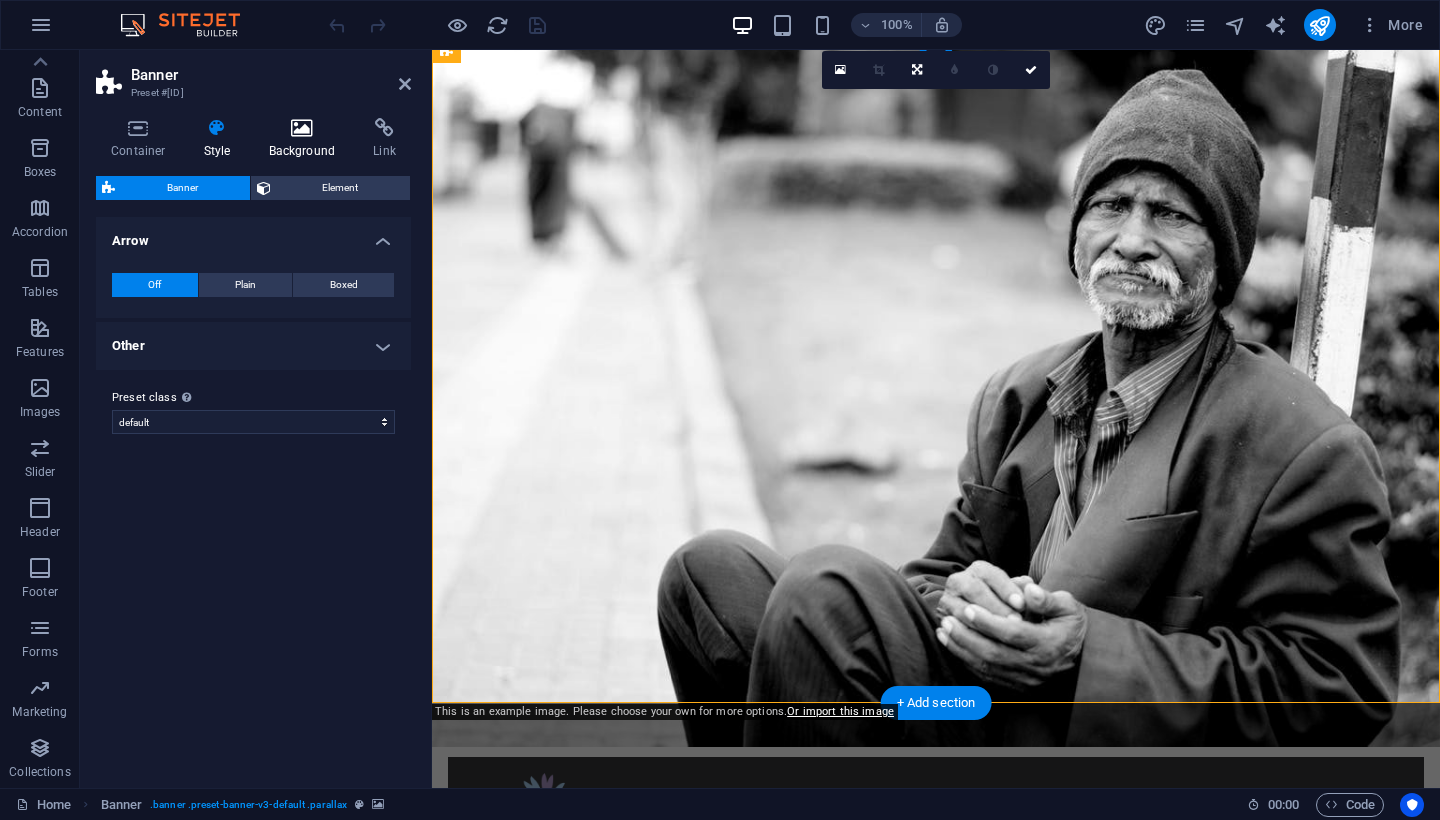 click at bounding box center (302, 128) 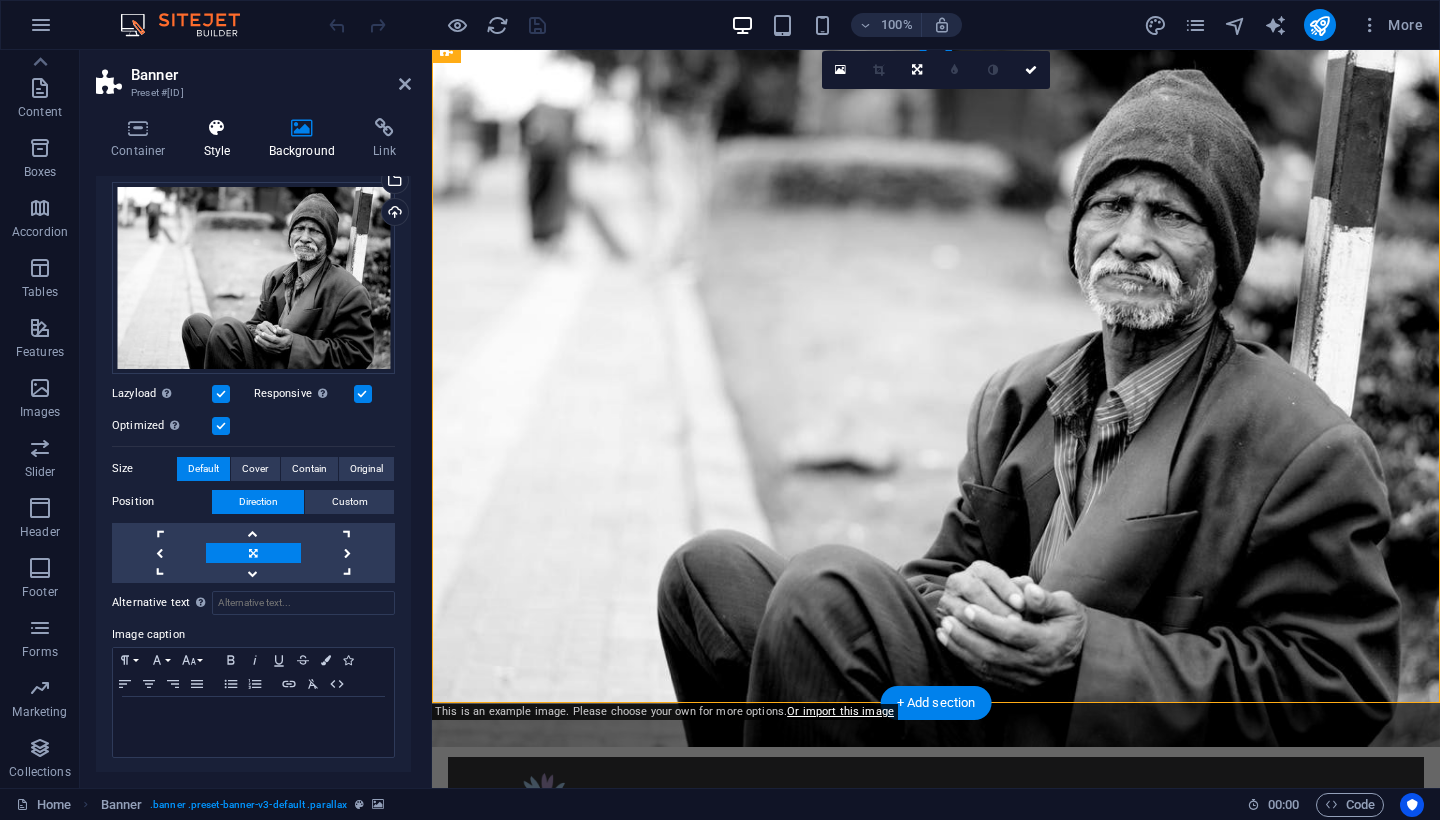 click at bounding box center (217, 128) 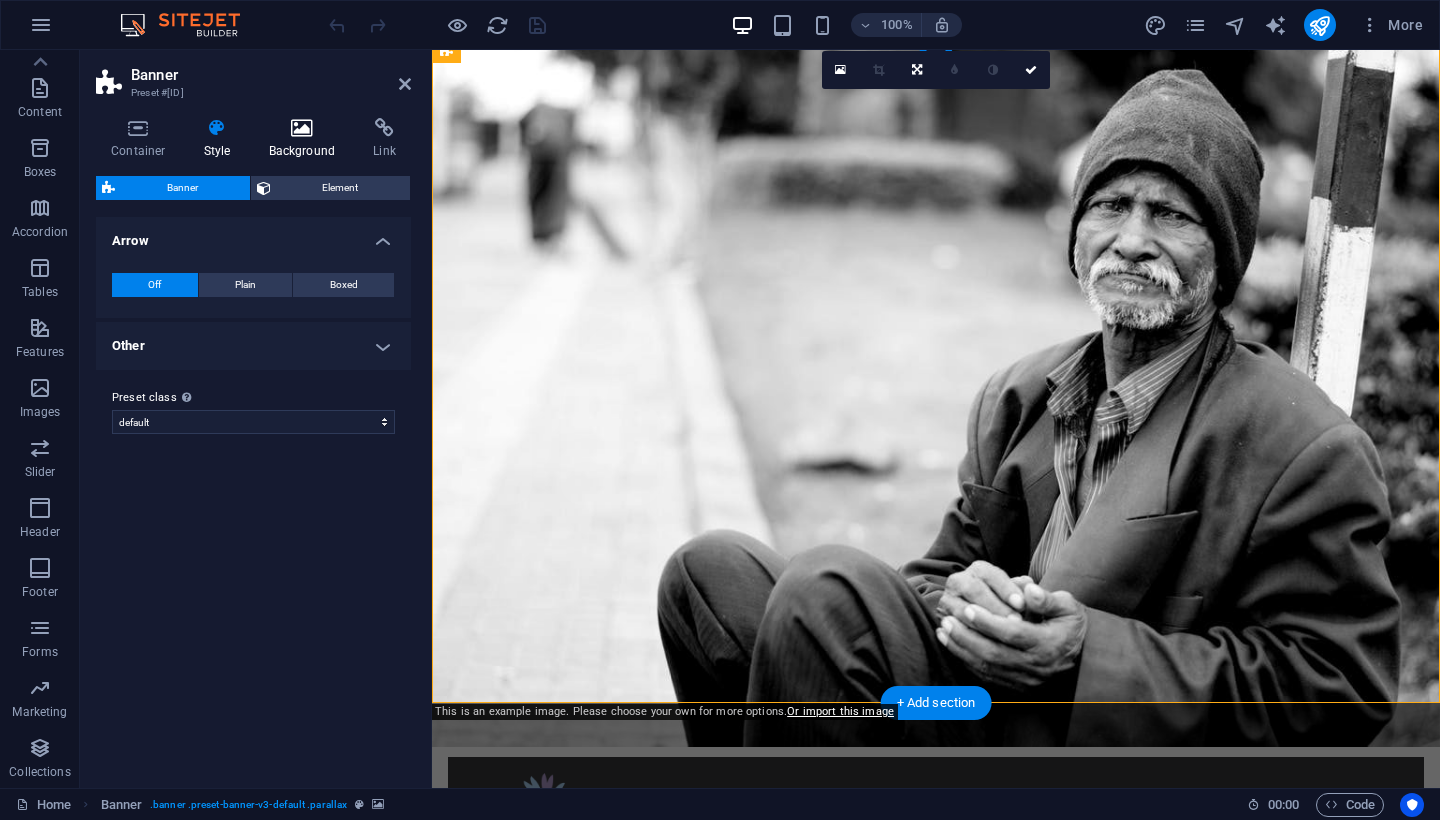 click on "Background" at bounding box center [306, 139] 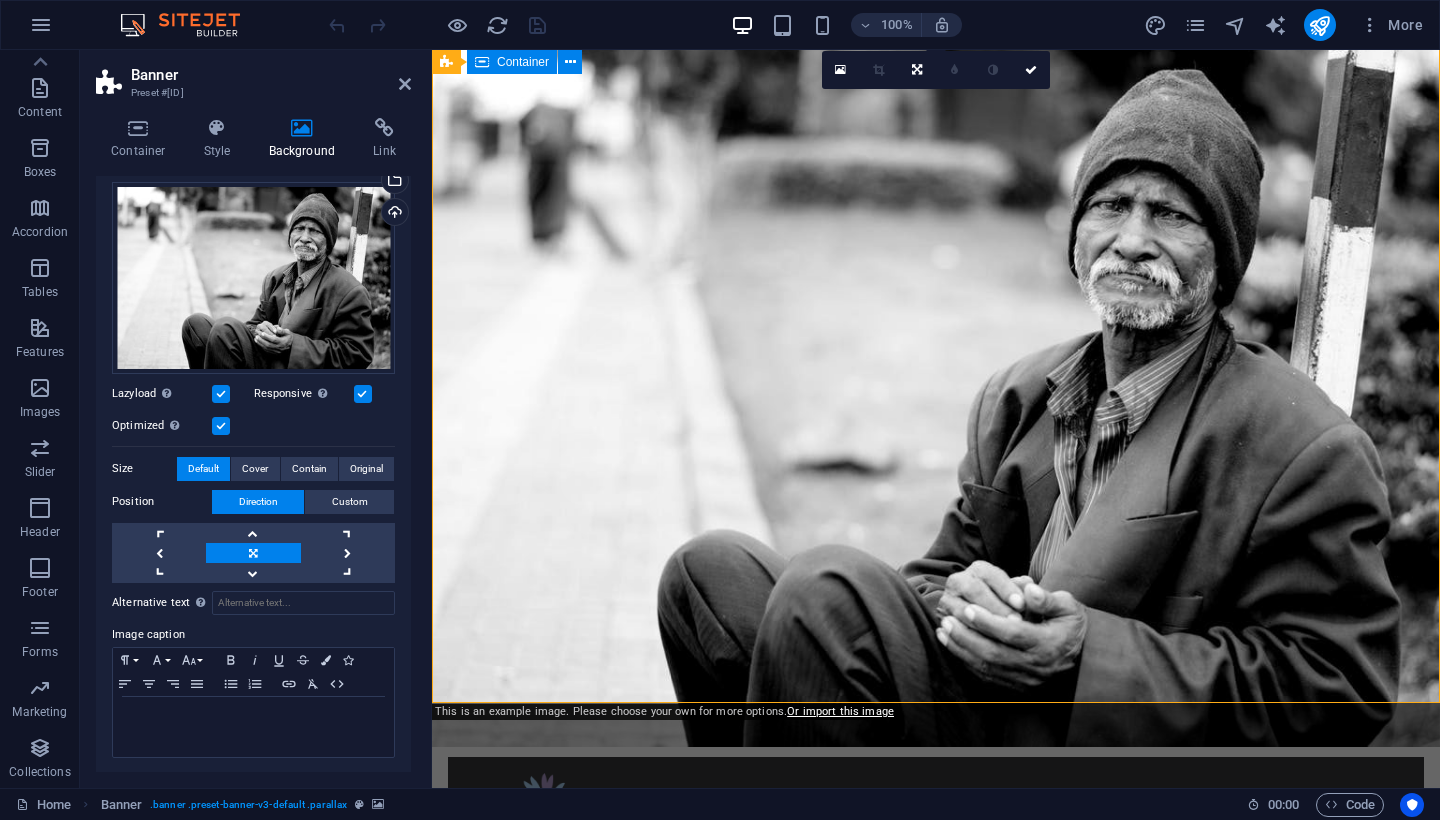 click on "Home About us What we do Projects Volunteers Donate Donate   and Help those in need. Let's build a better world together! Learn more" at bounding box center [936, 995] 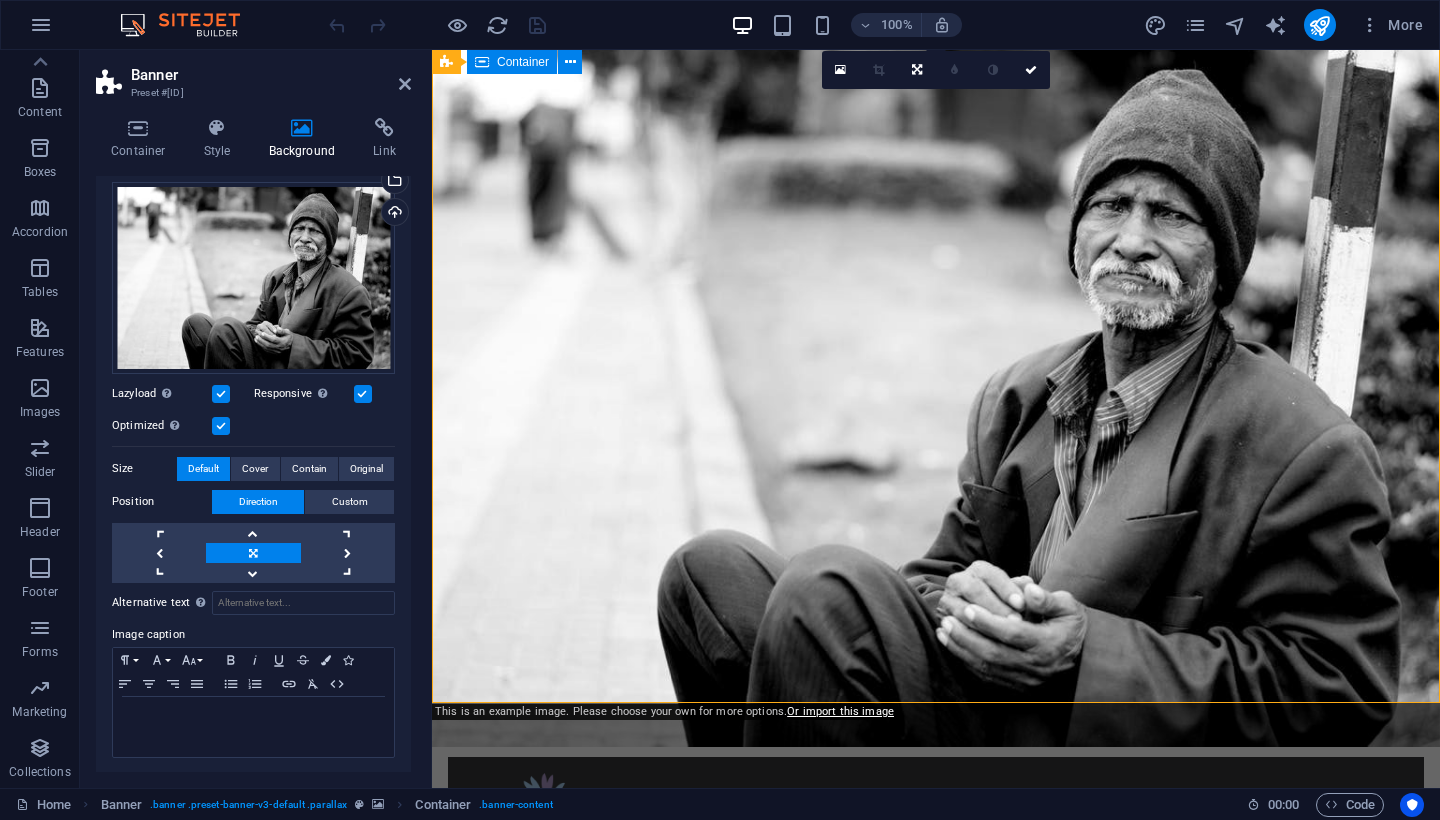 click on "Home About us What we do Projects Volunteers Donate Donate   and Help those in need. Let's build a better world together! Learn more" at bounding box center (936, 995) 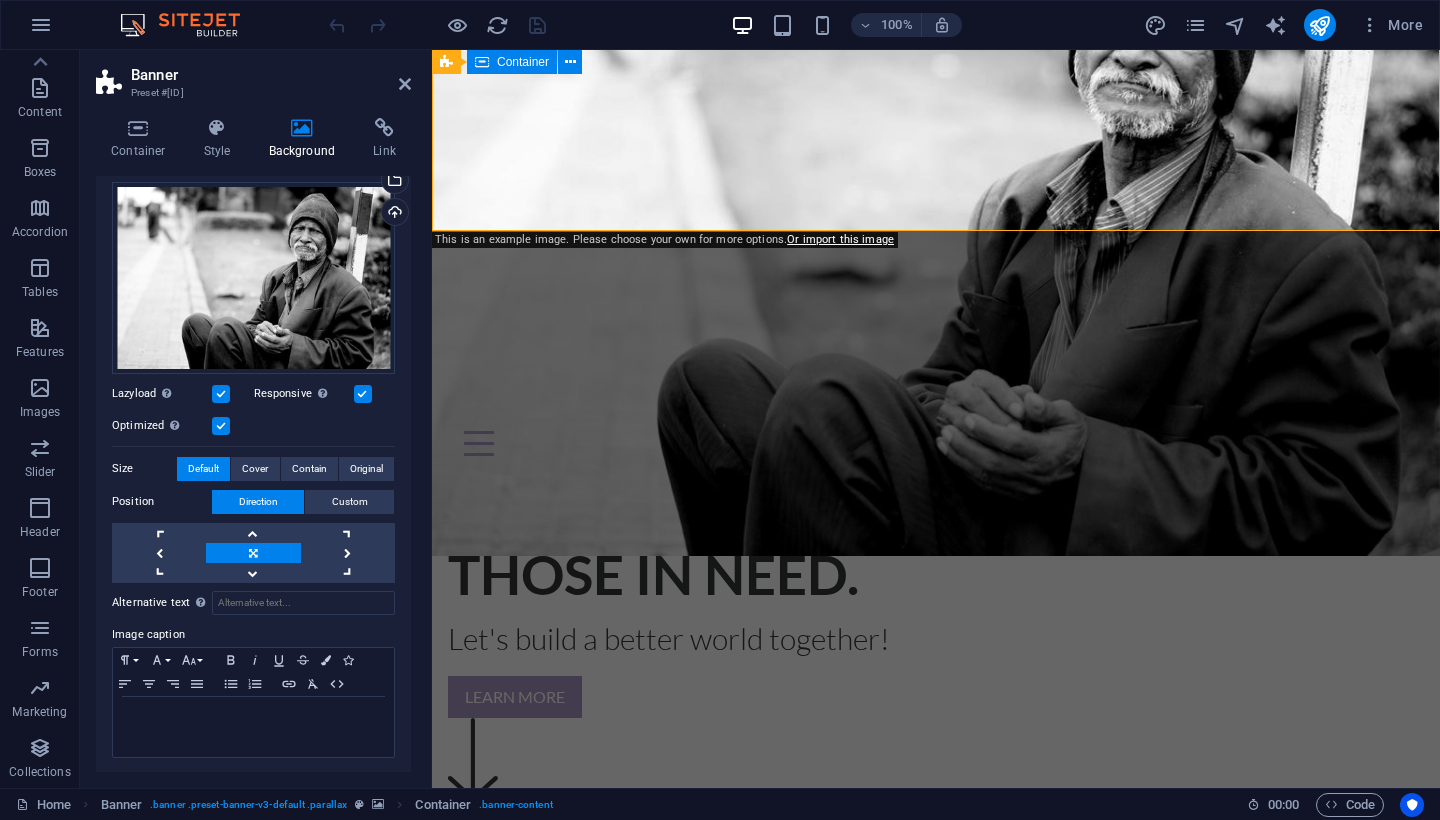 scroll, scrollTop: 516, scrollLeft: 0, axis: vertical 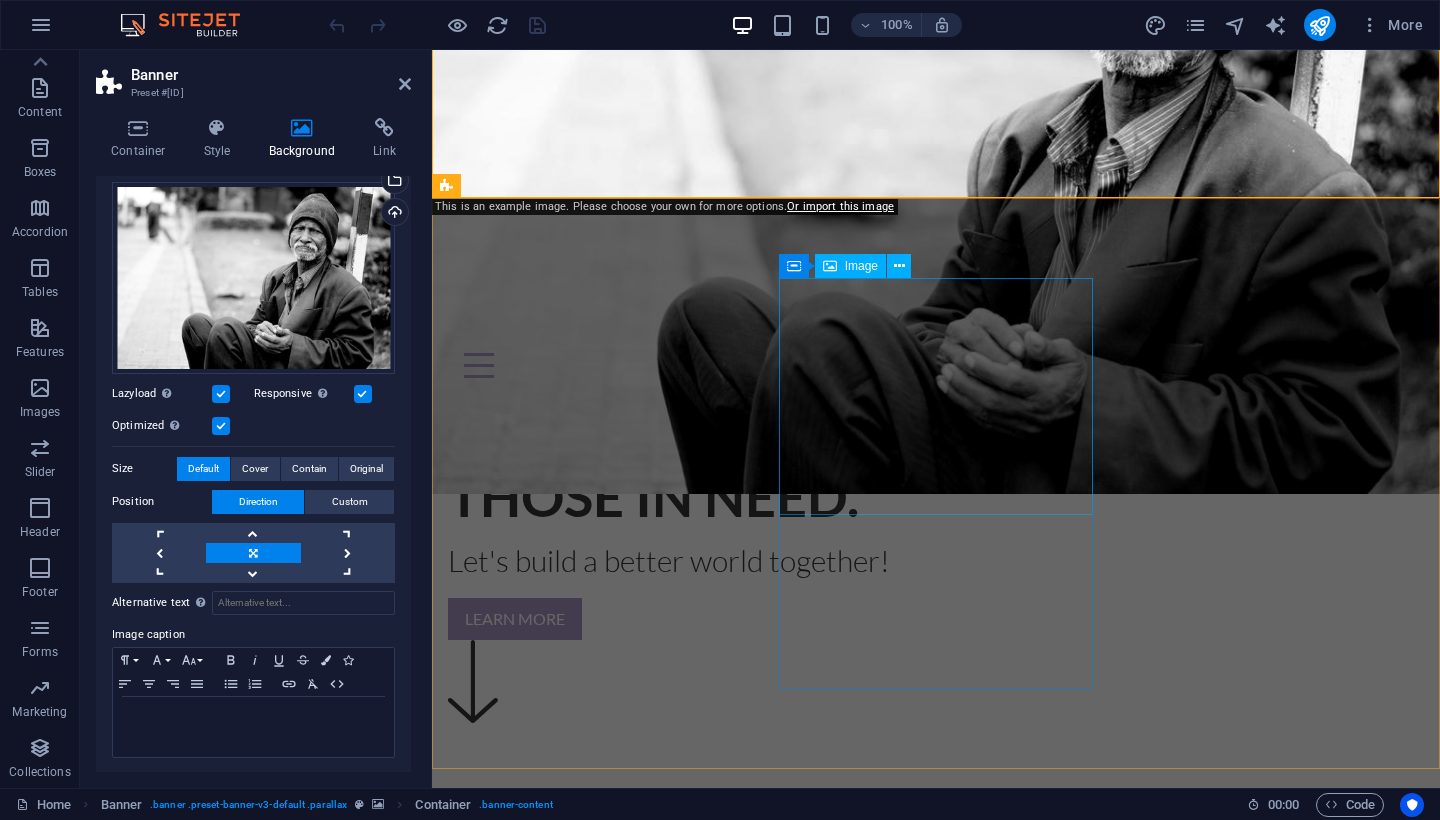 click at bounding box center [936, 2134] 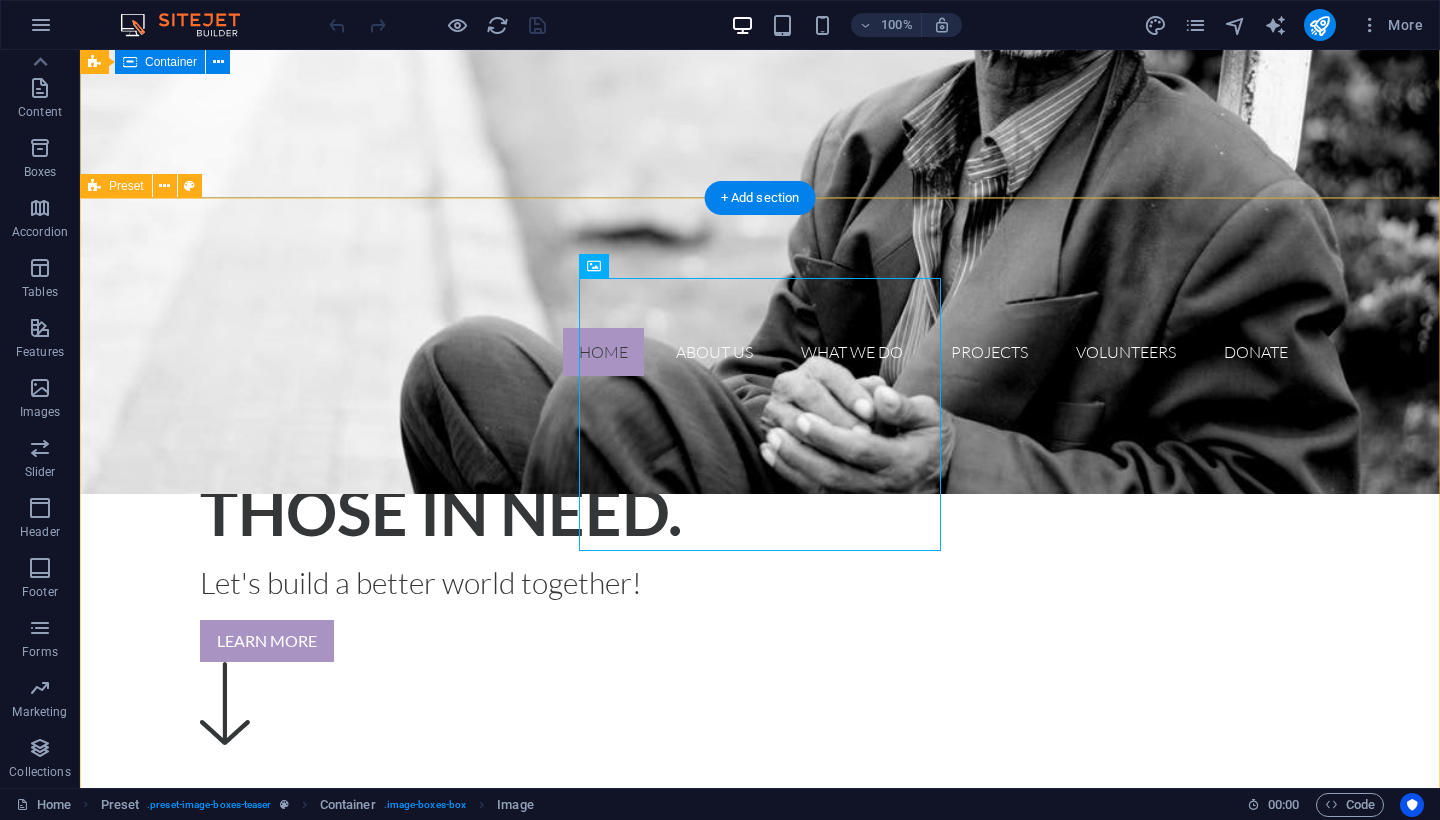 click at bounding box center [94, 186] 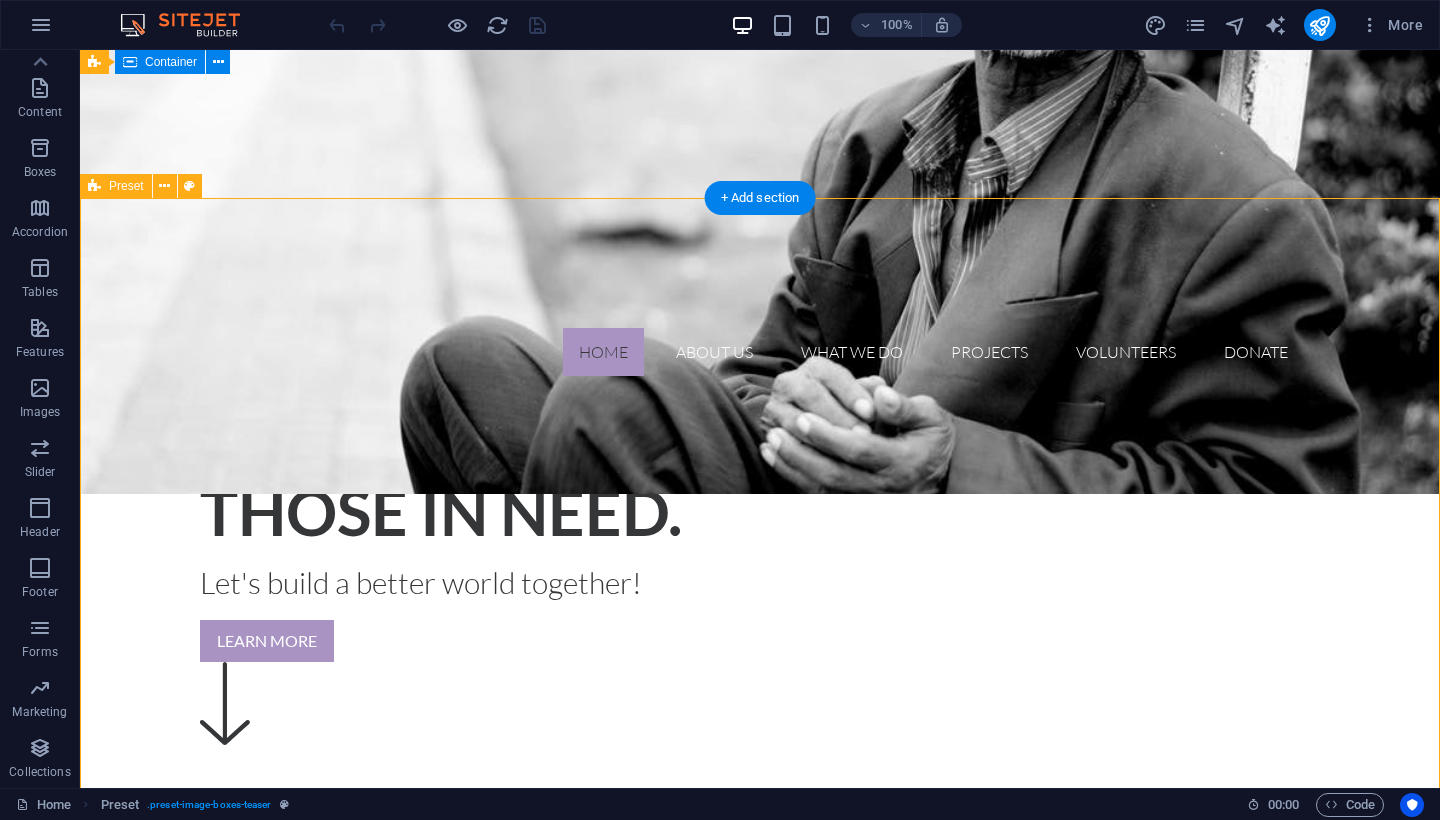 click at bounding box center [94, 186] 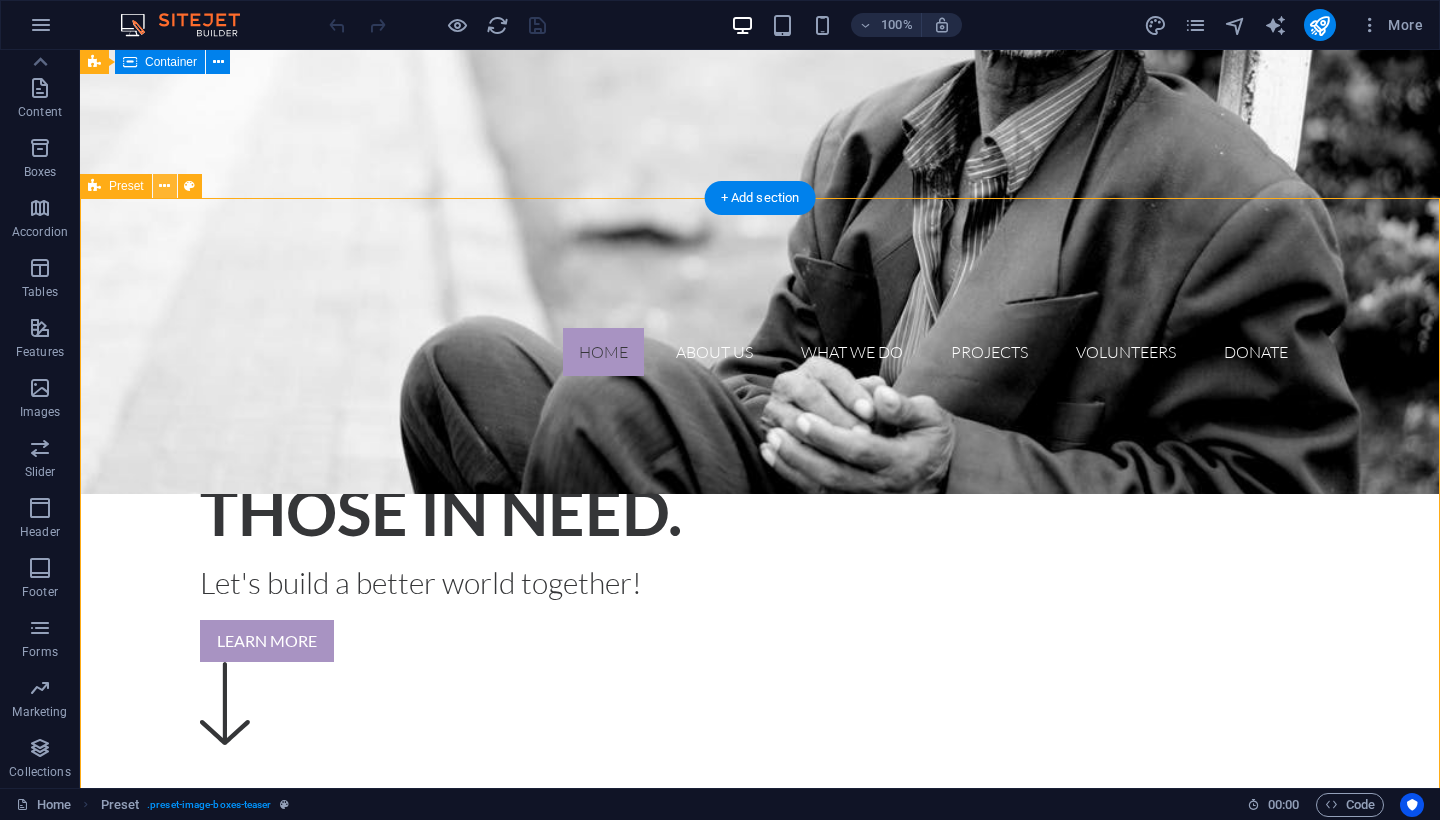 click at bounding box center [164, 186] 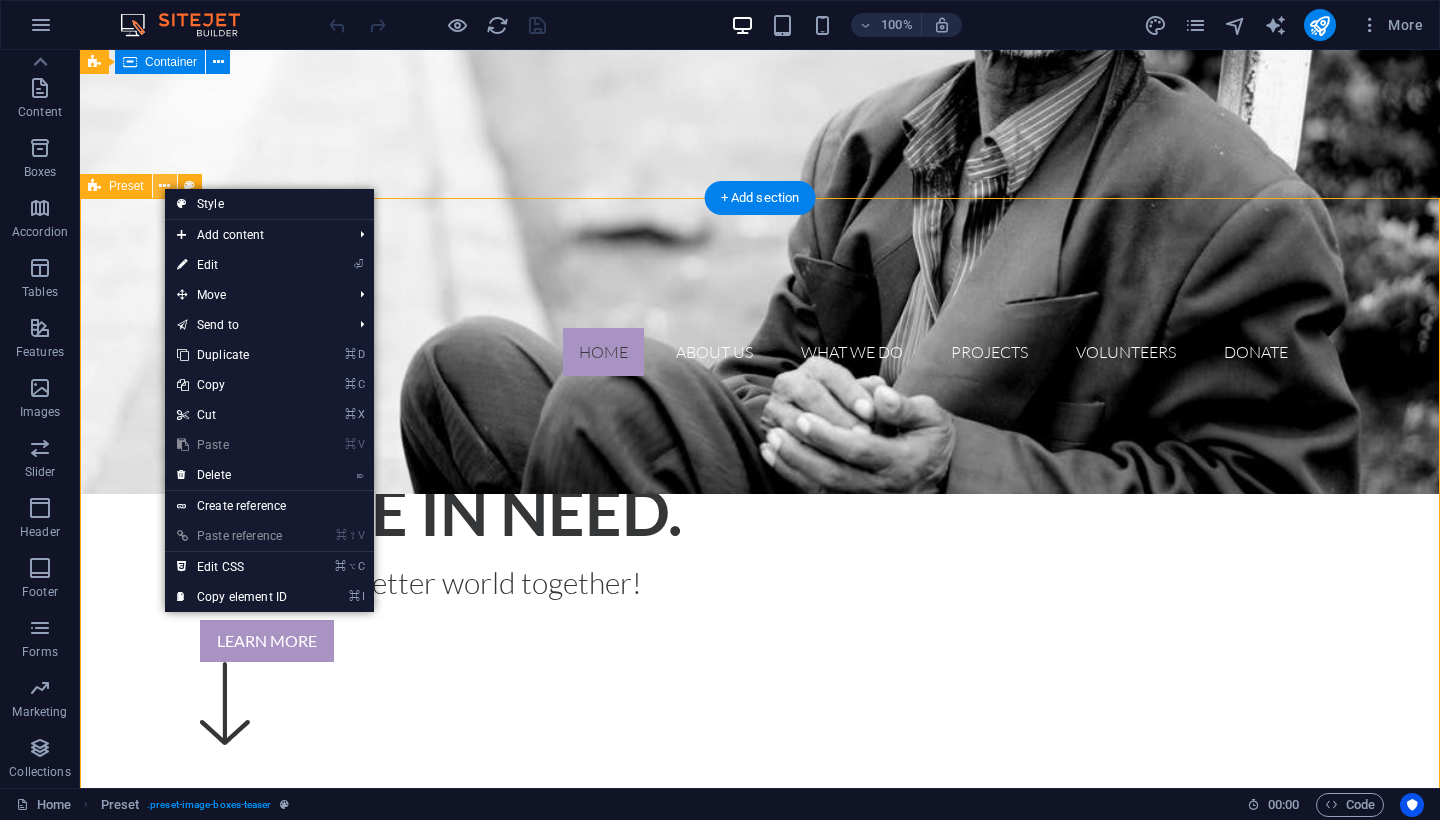 click at bounding box center [164, 186] 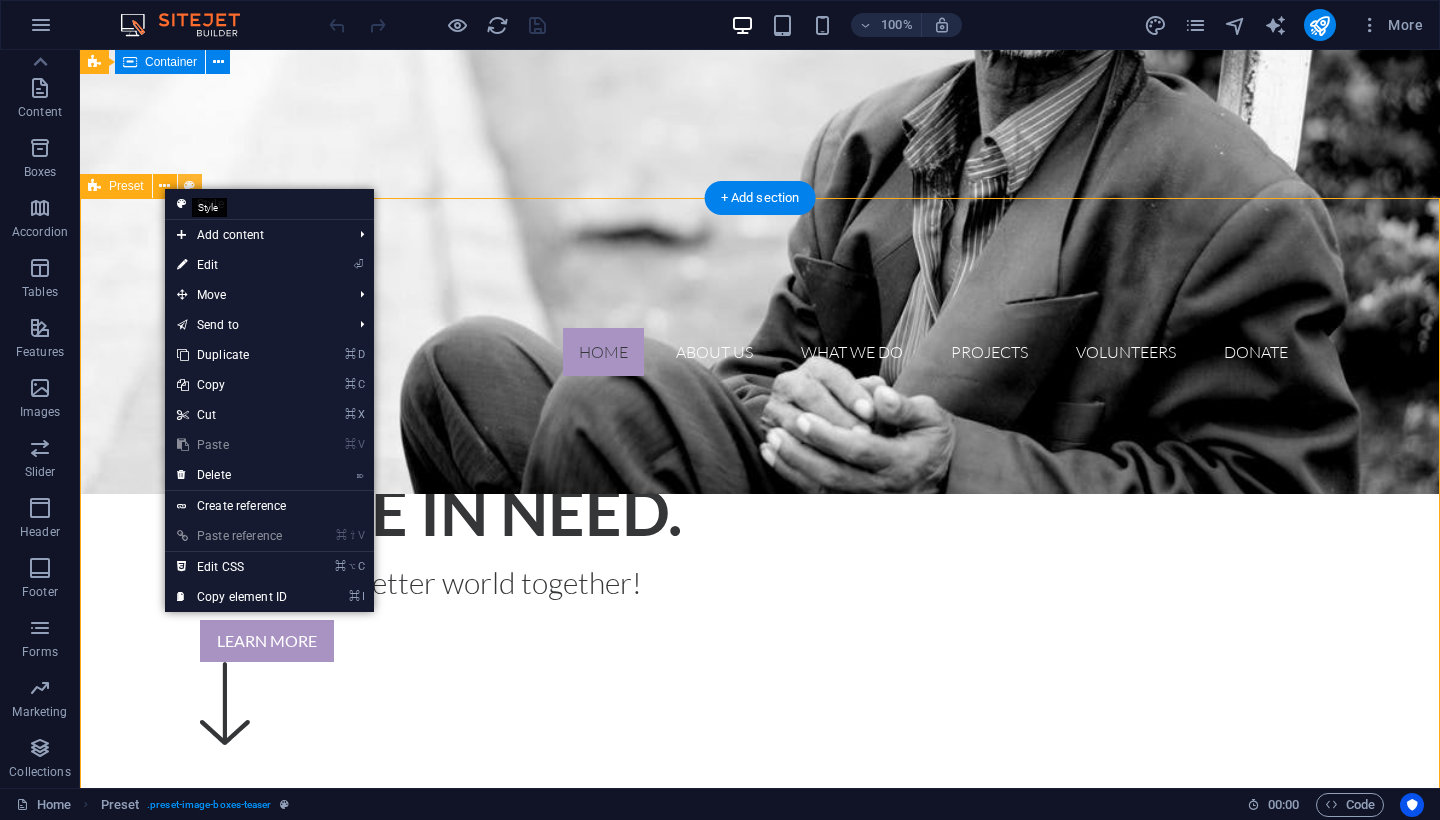 click at bounding box center (189, 186) 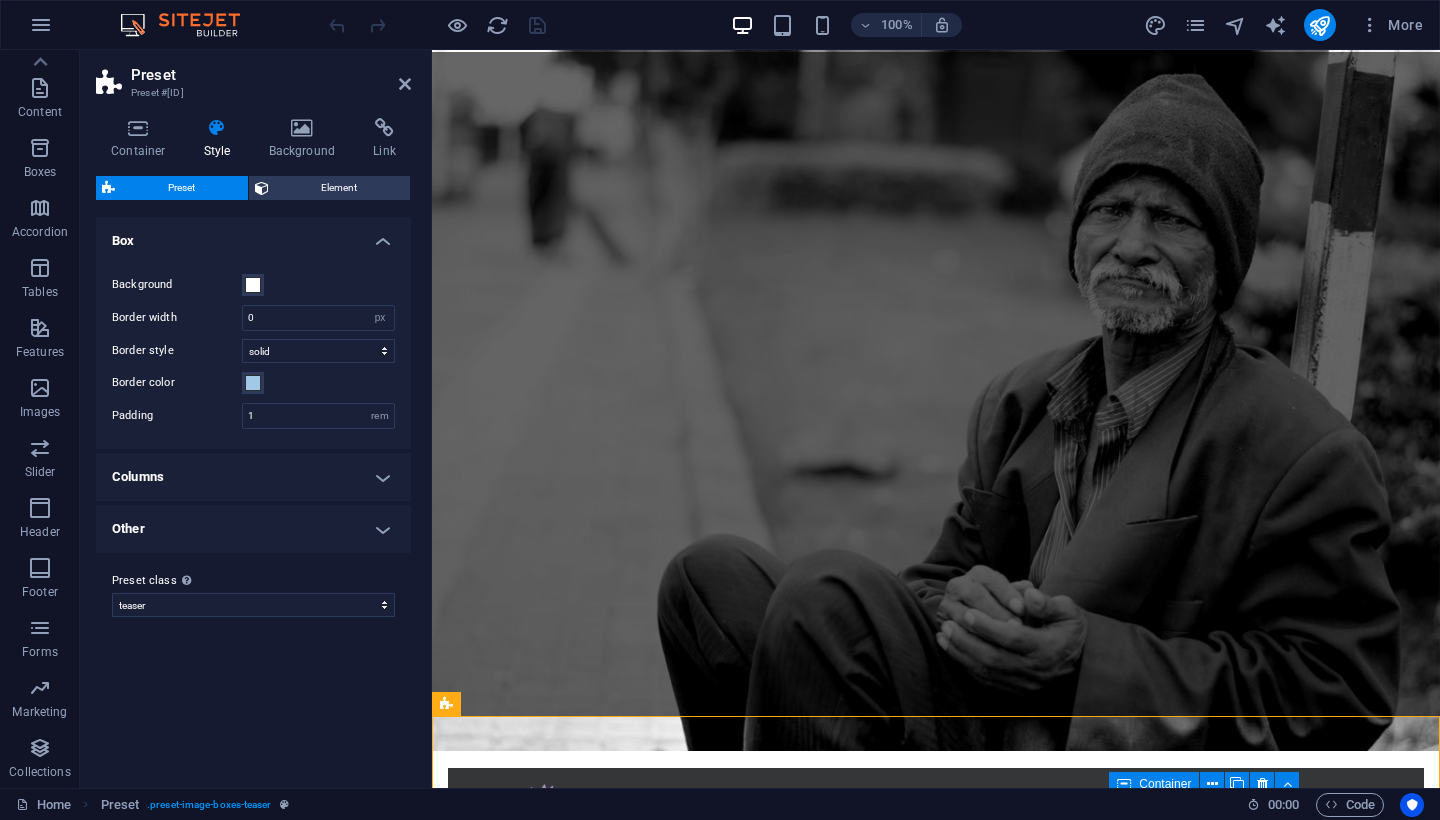 scroll, scrollTop: 0, scrollLeft: 0, axis: both 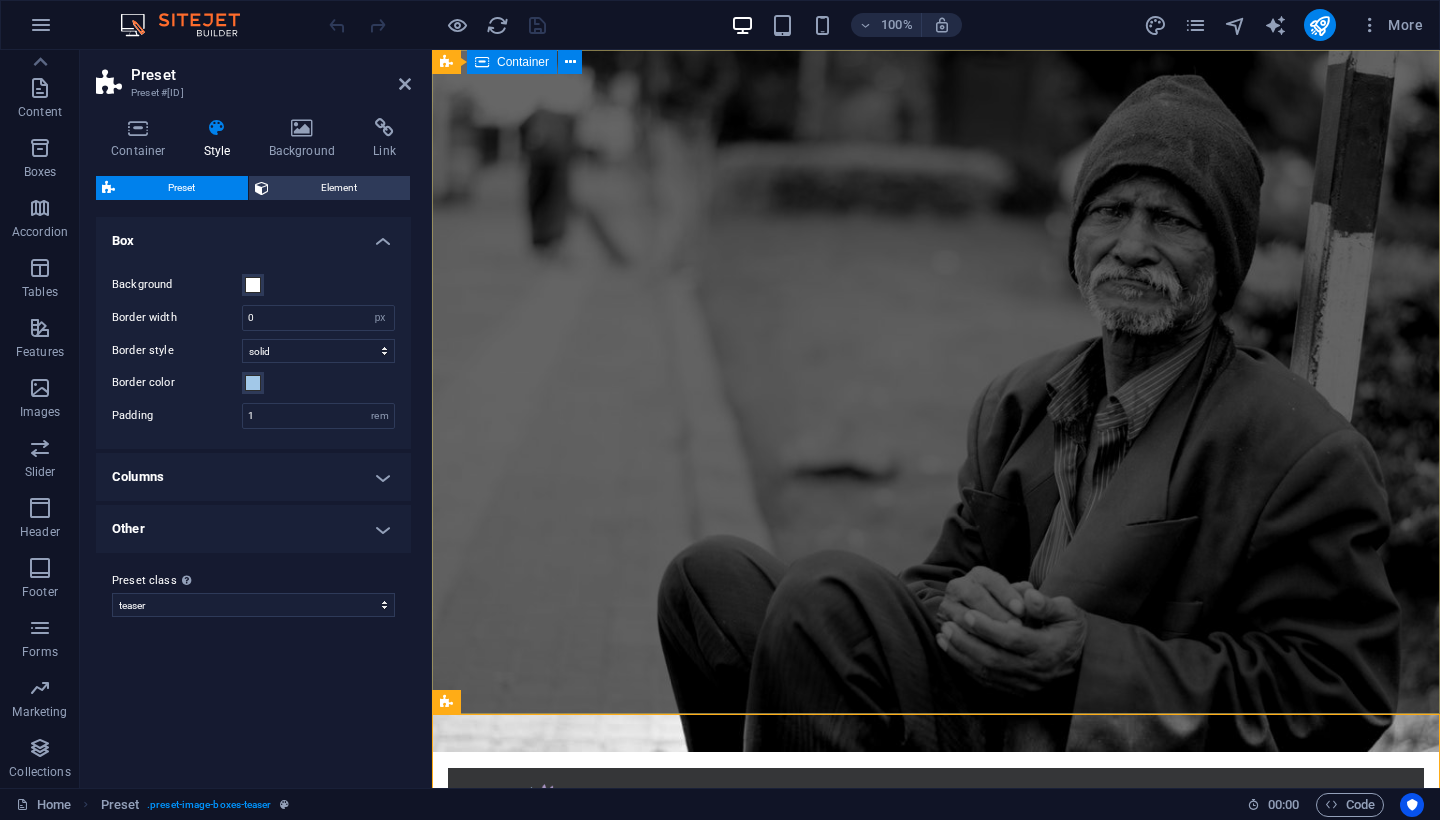 click on "Home About us What we do Projects Volunteers Donate Donate   and Help those in need. Let's build a better world together! Learn more" at bounding box center (936, 1006) 